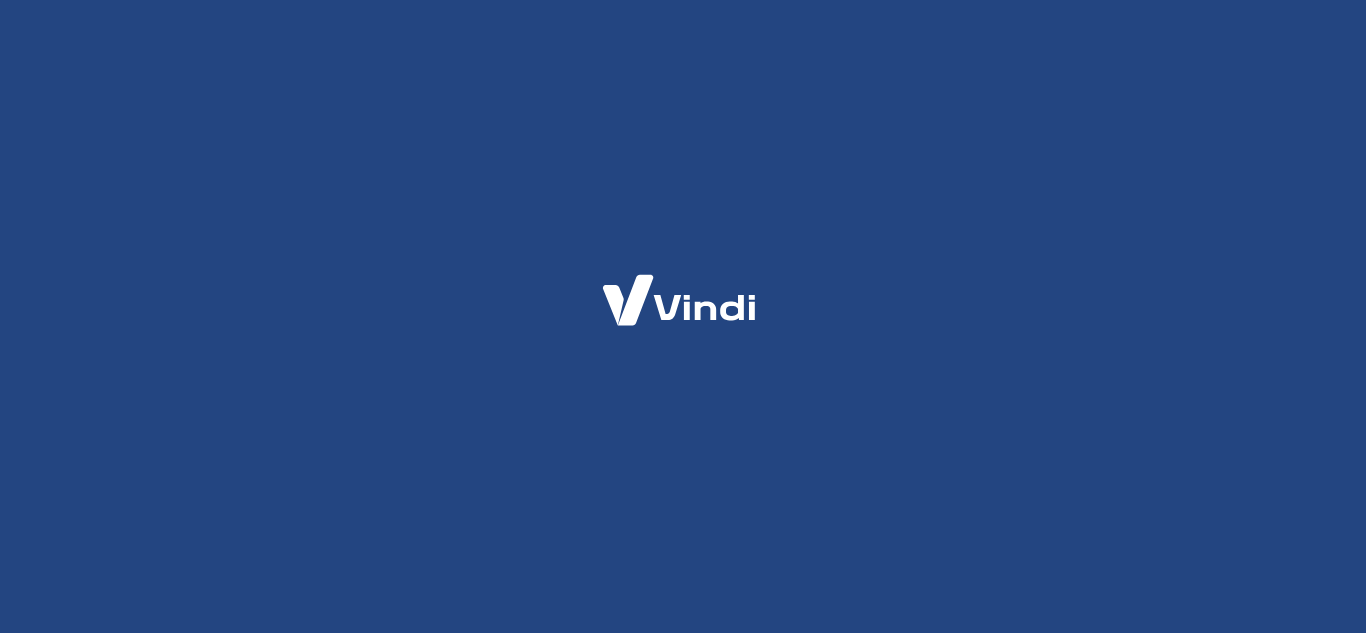 scroll, scrollTop: 0, scrollLeft: 0, axis: both 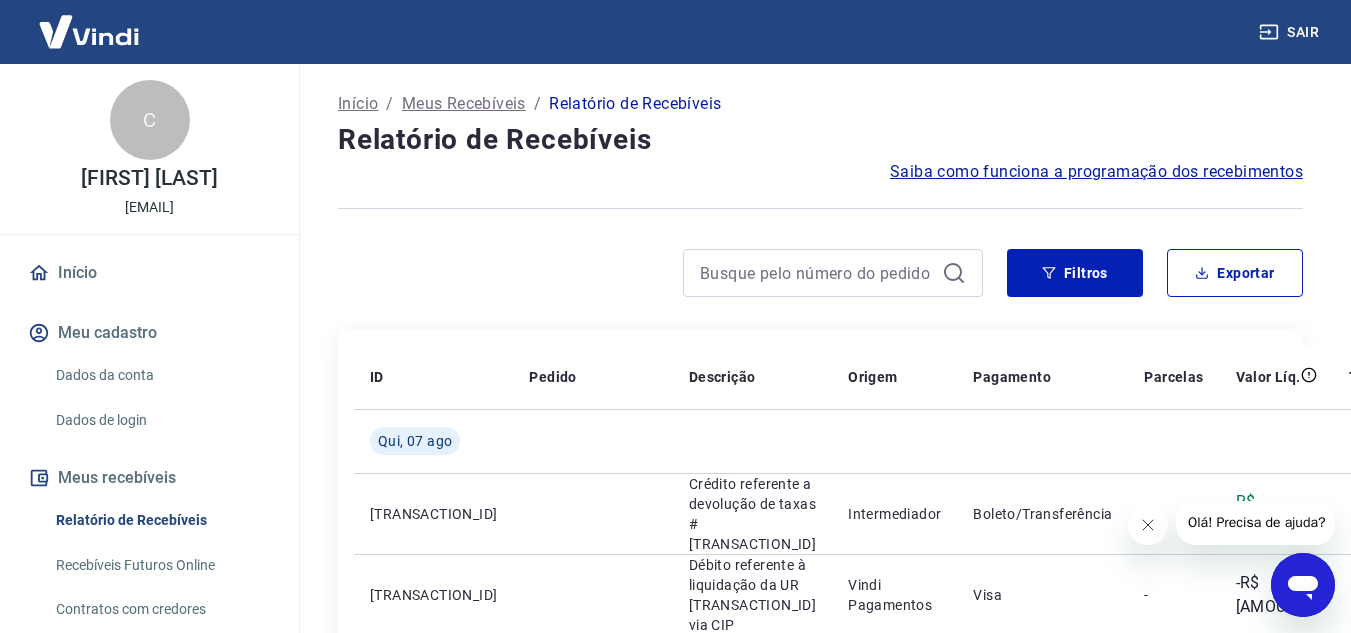 click 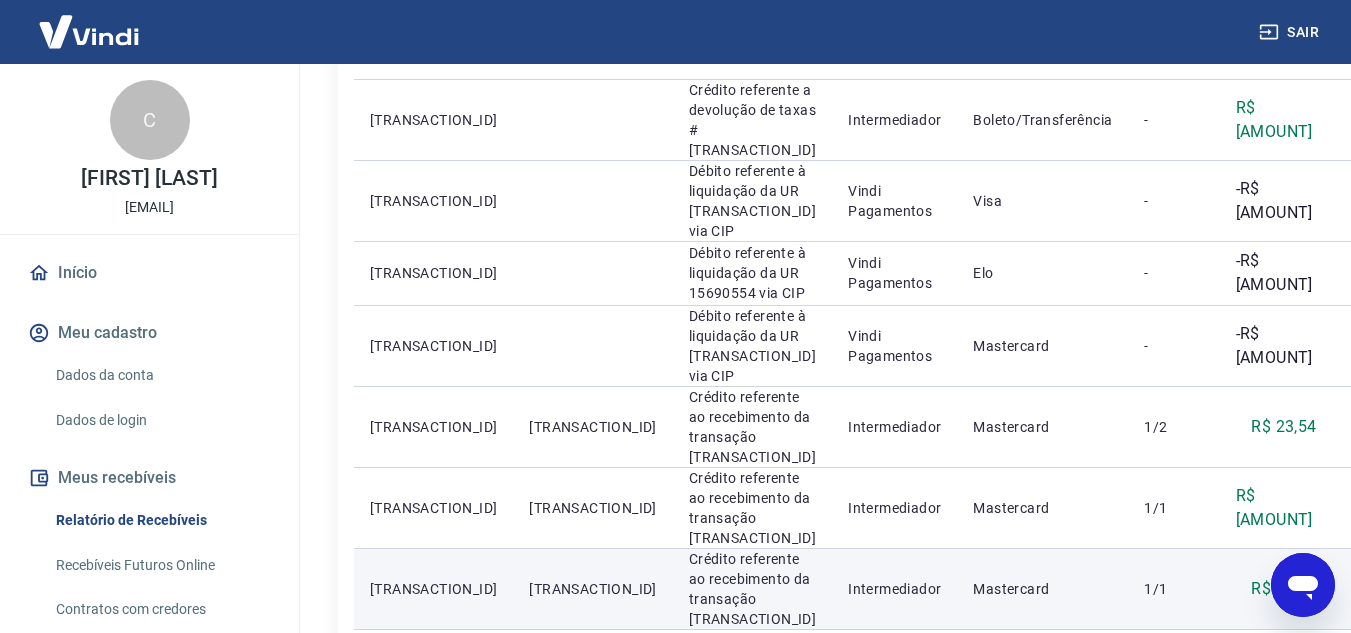 scroll, scrollTop: 349, scrollLeft: 0, axis: vertical 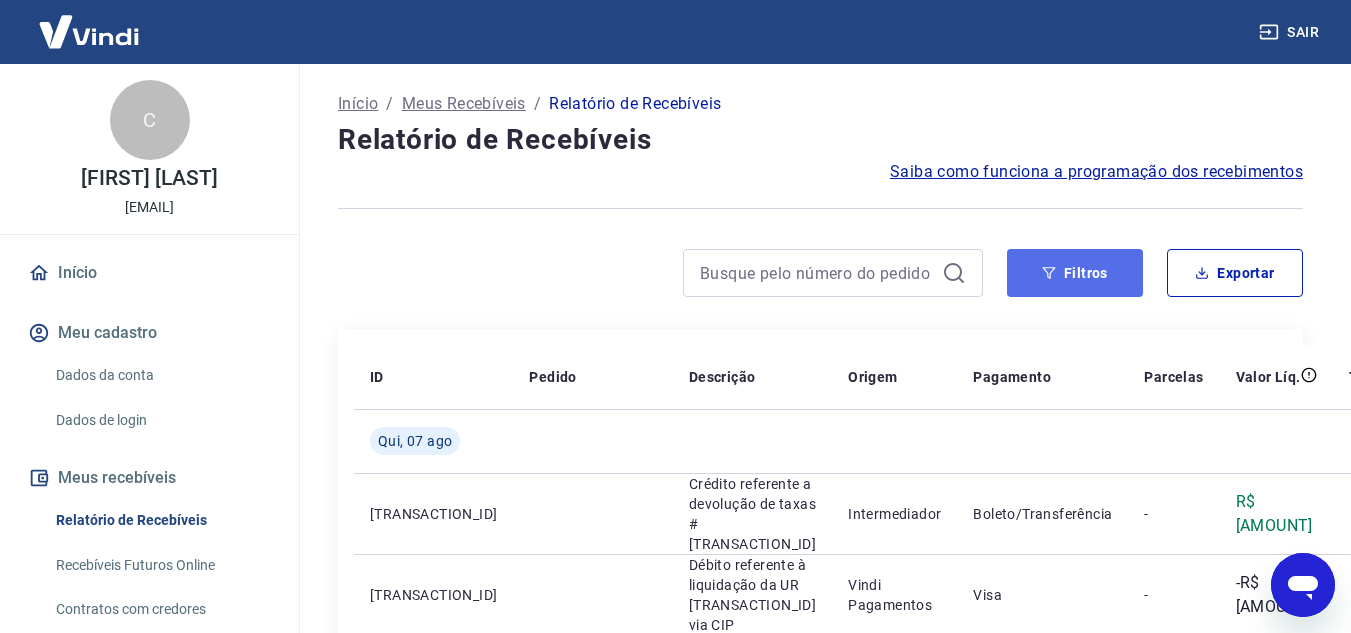 click on "Filtros" at bounding box center [1075, 273] 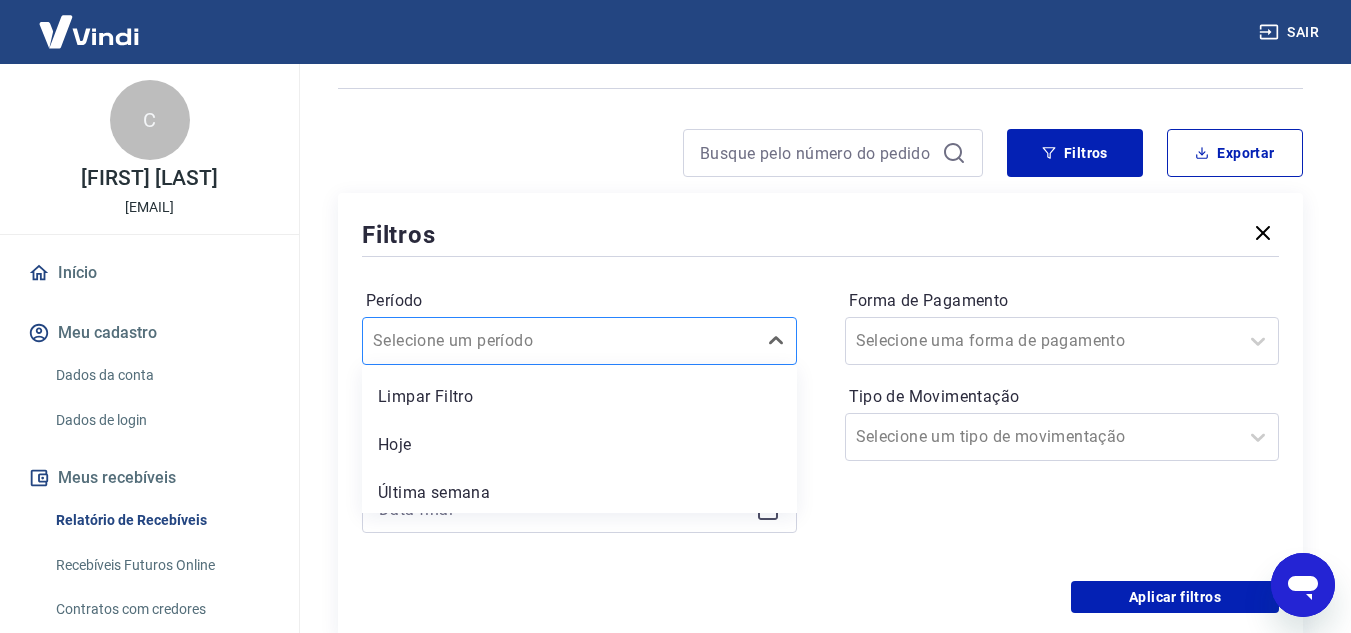 click on "option Limpar Filtro focused, 1 of 7. 7 results available. Use Up and Down to choose options, press Enter to select the currently focused option, press Escape to exit the menu, press Tab to select the option and exit the menu. Selecione um período Limpar Filtro Hoje Última semana Últimos 15 dias Últimos 30 dias Últimos 90 dias Últimos 6 meses" at bounding box center [579, 341] 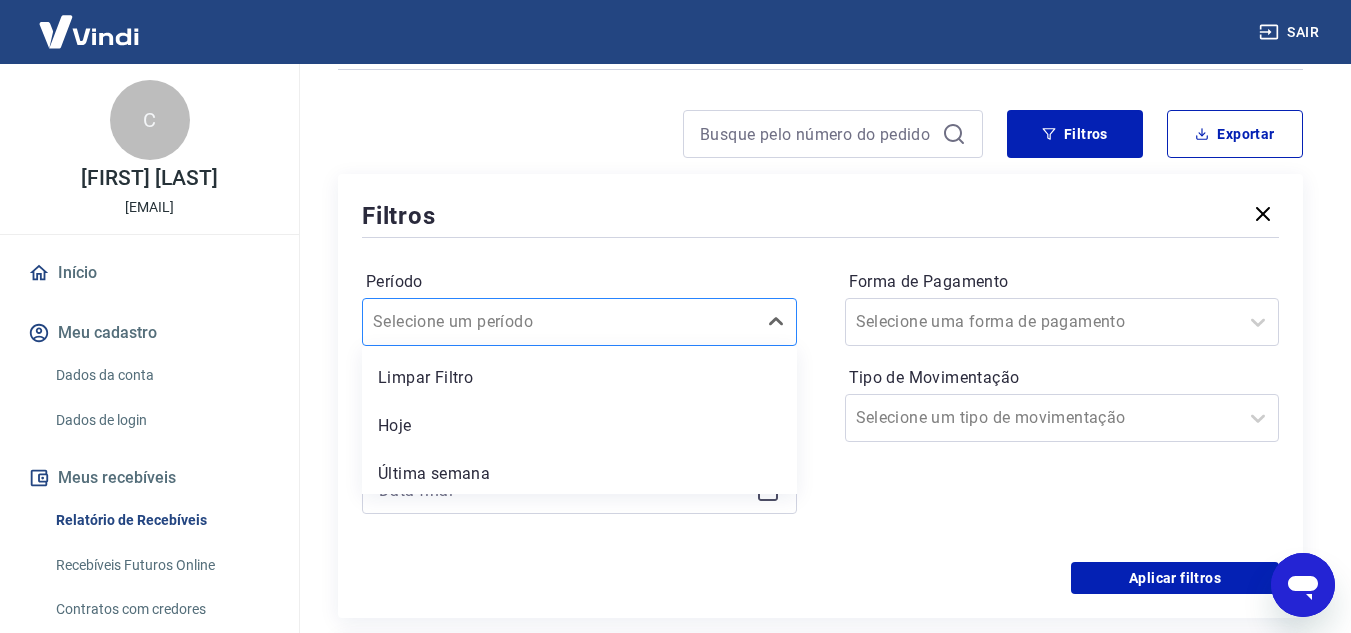 scroll, scrollTop: 152, scrollLeft: 0, axis: vertical 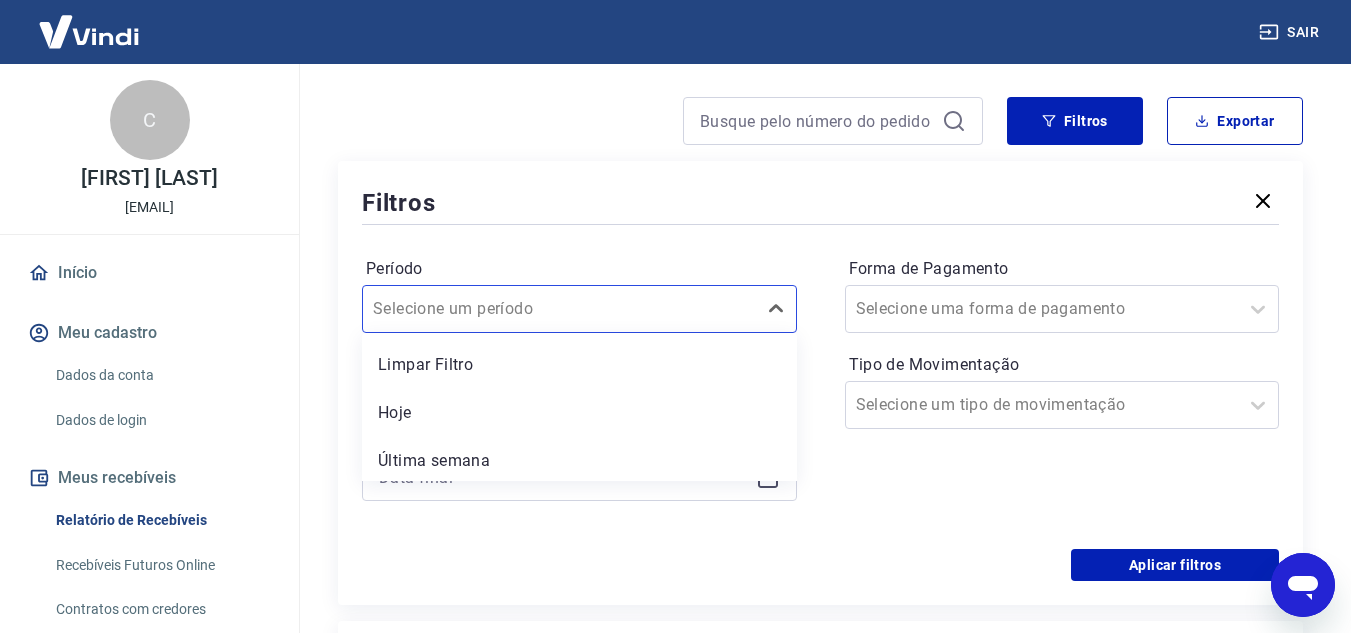 click on "Aplicar filtros" at bounding box center [820, 565] 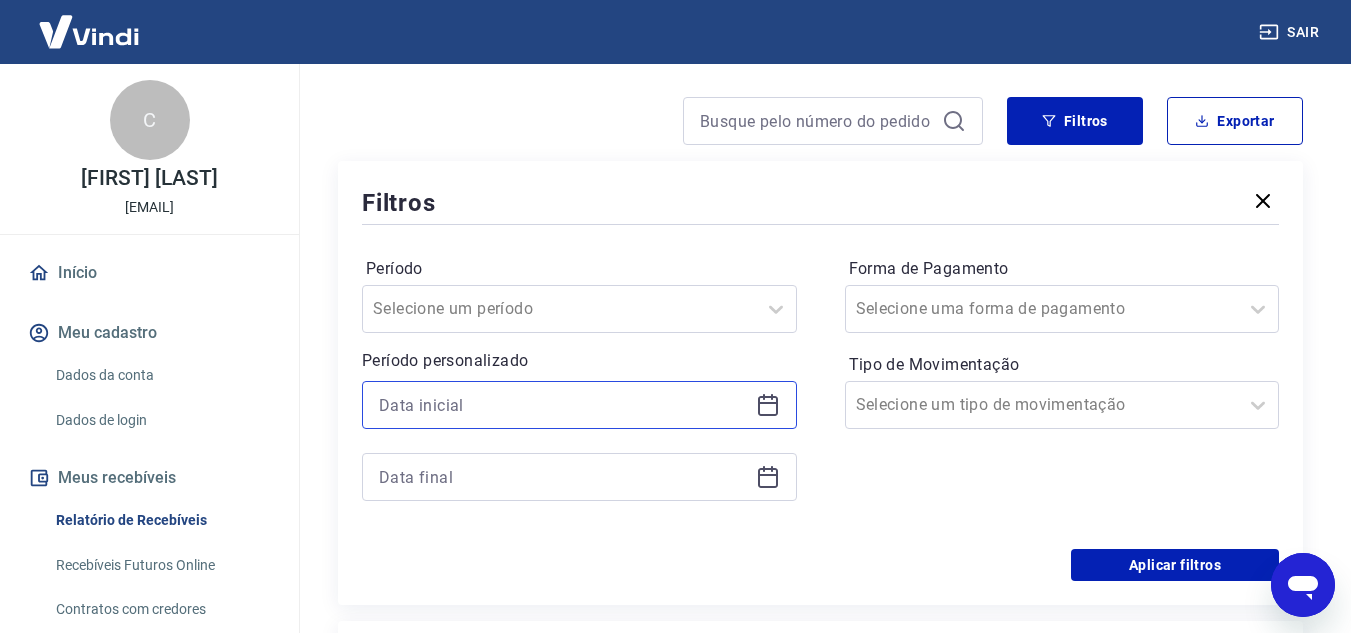 click at bounding box center [563, 405] 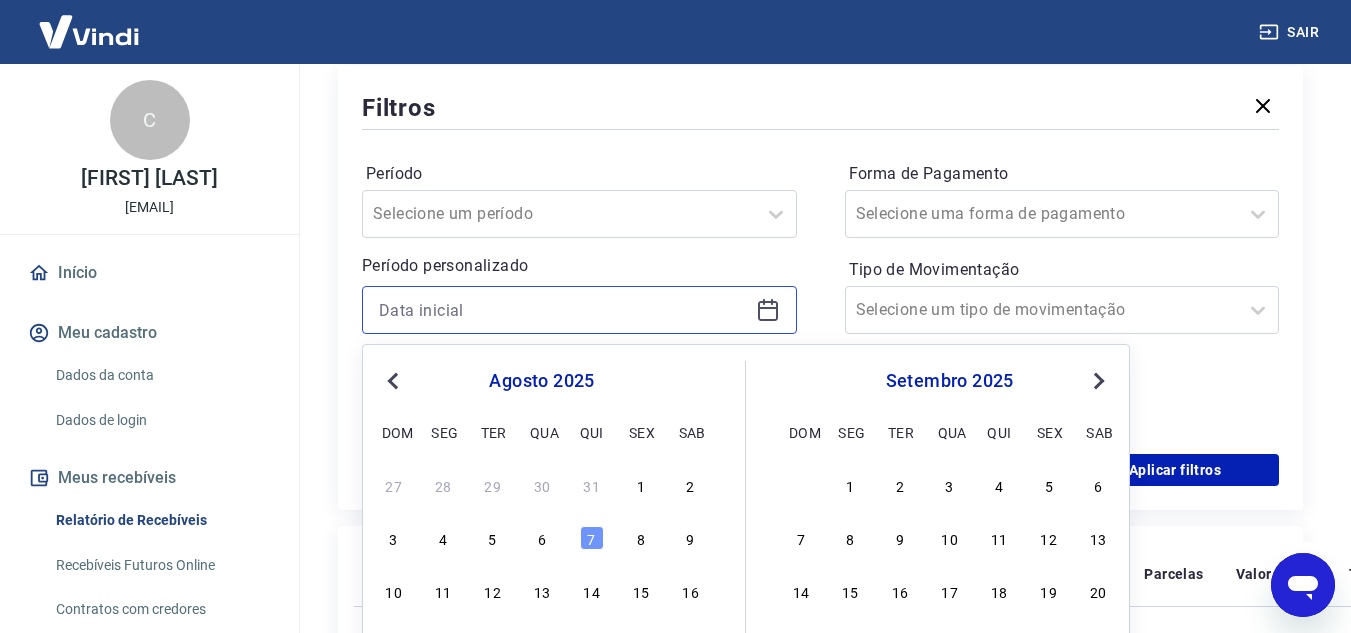 scroll, scrollTop: 352, scrollLeft: 0, axis: vertical 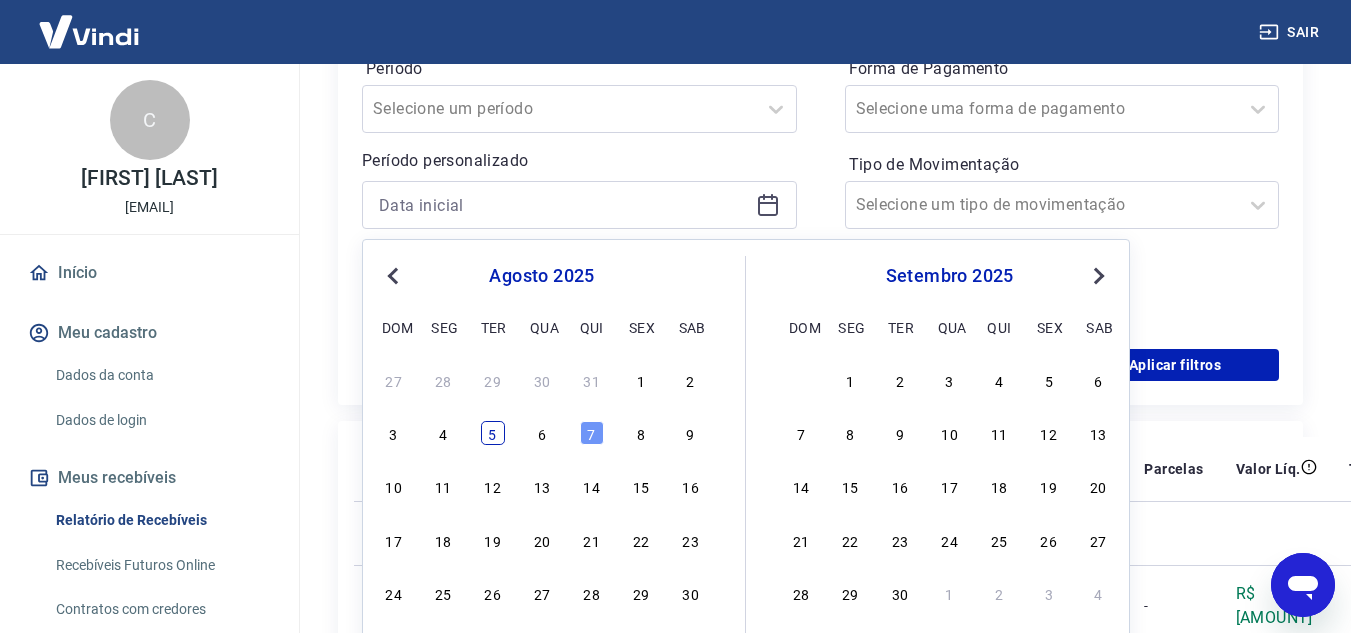 click on "5" at bounding box center (493, 433) 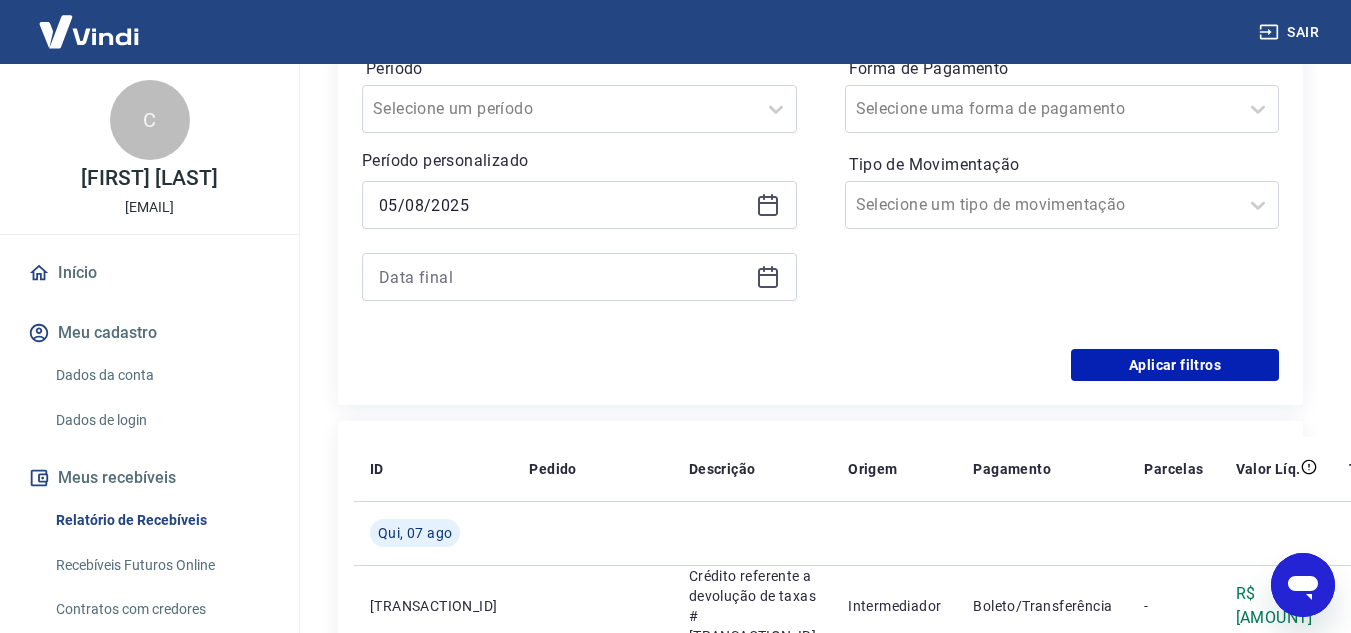 click 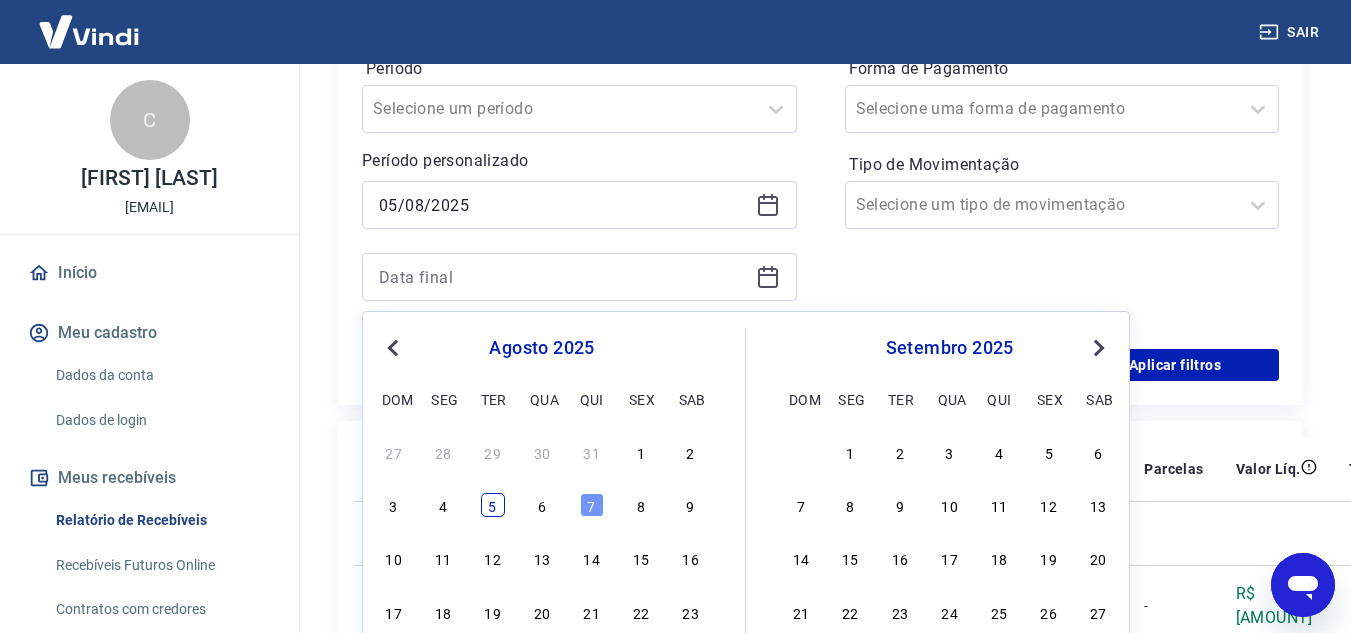 click on "5" at bounding box center (493, 505) 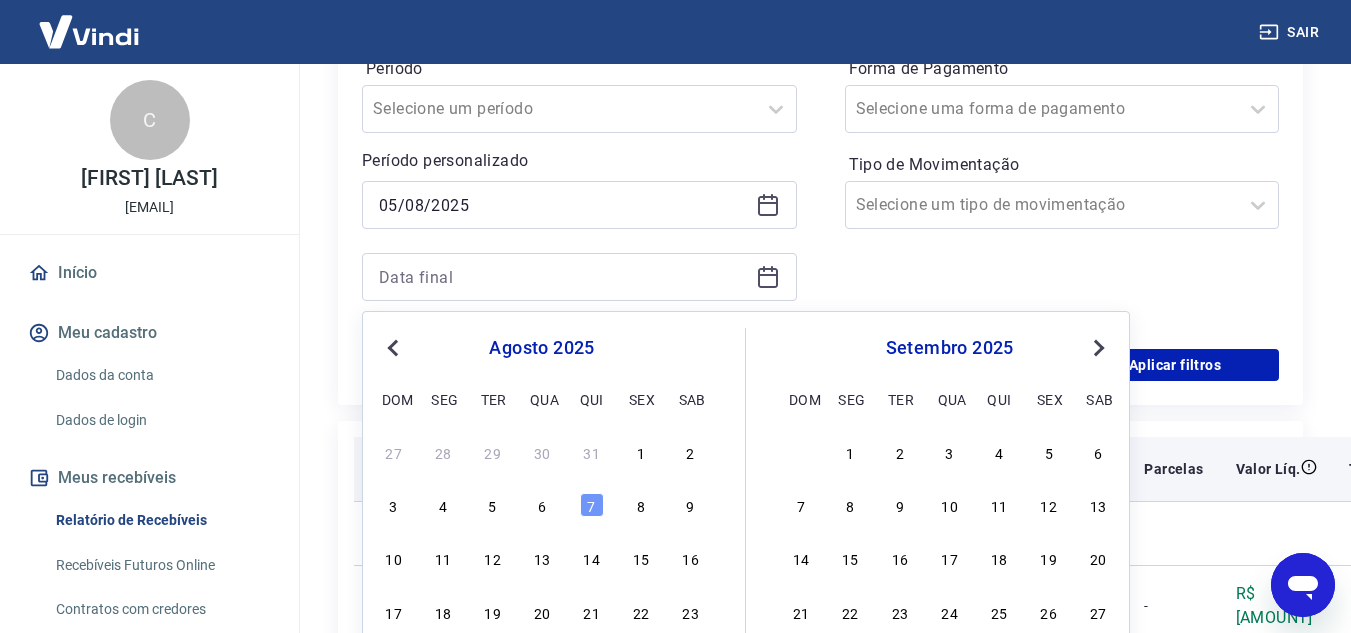 click at bounding box center (592, 533) 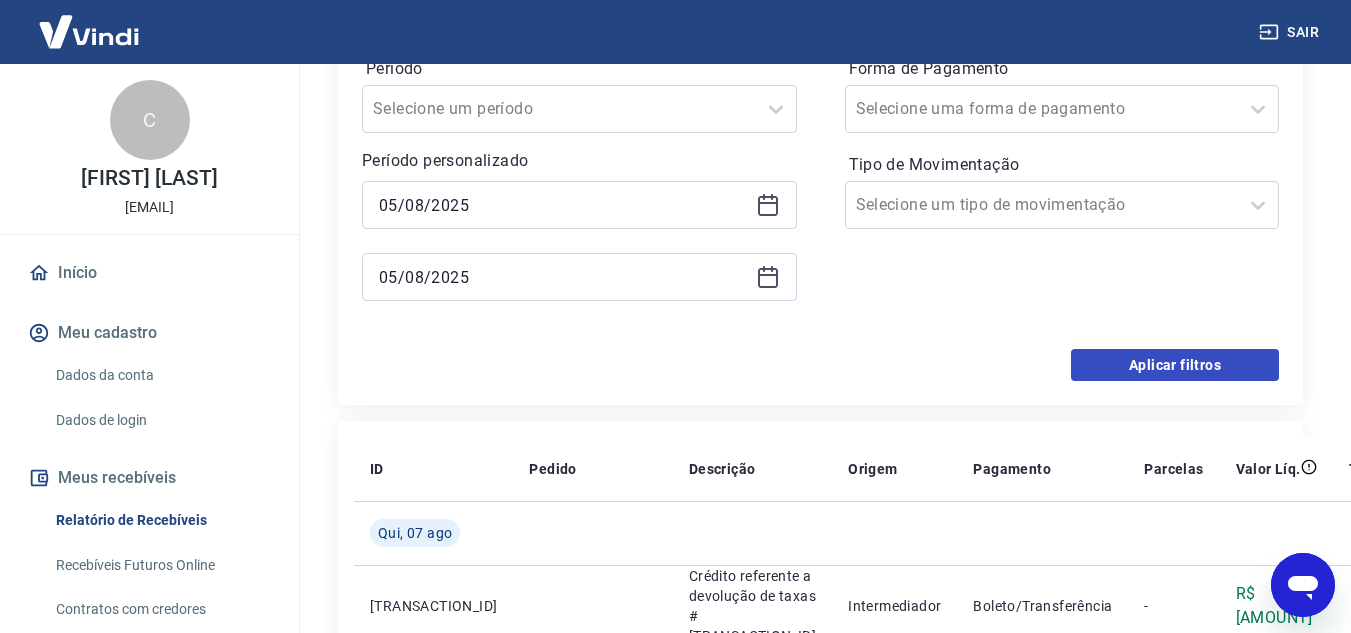 scroll, scrollTop: 252, scrollLeft: 0, axis: vertical 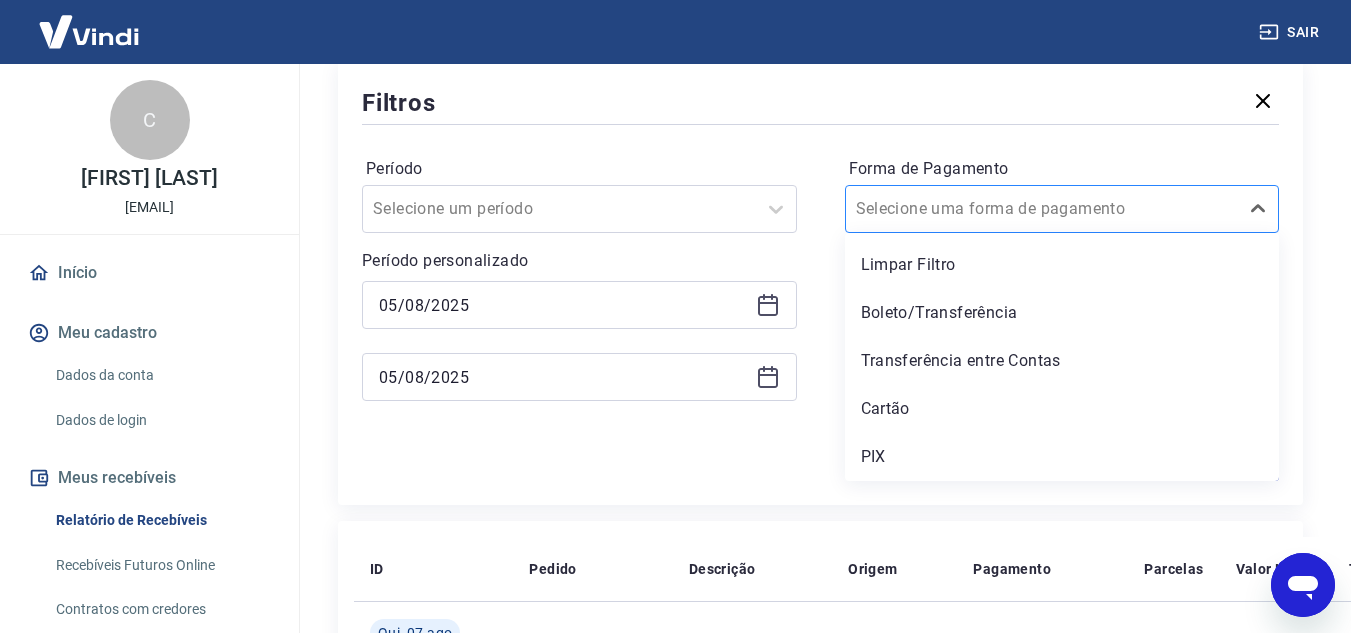 click at bounding box center [1042, 209] 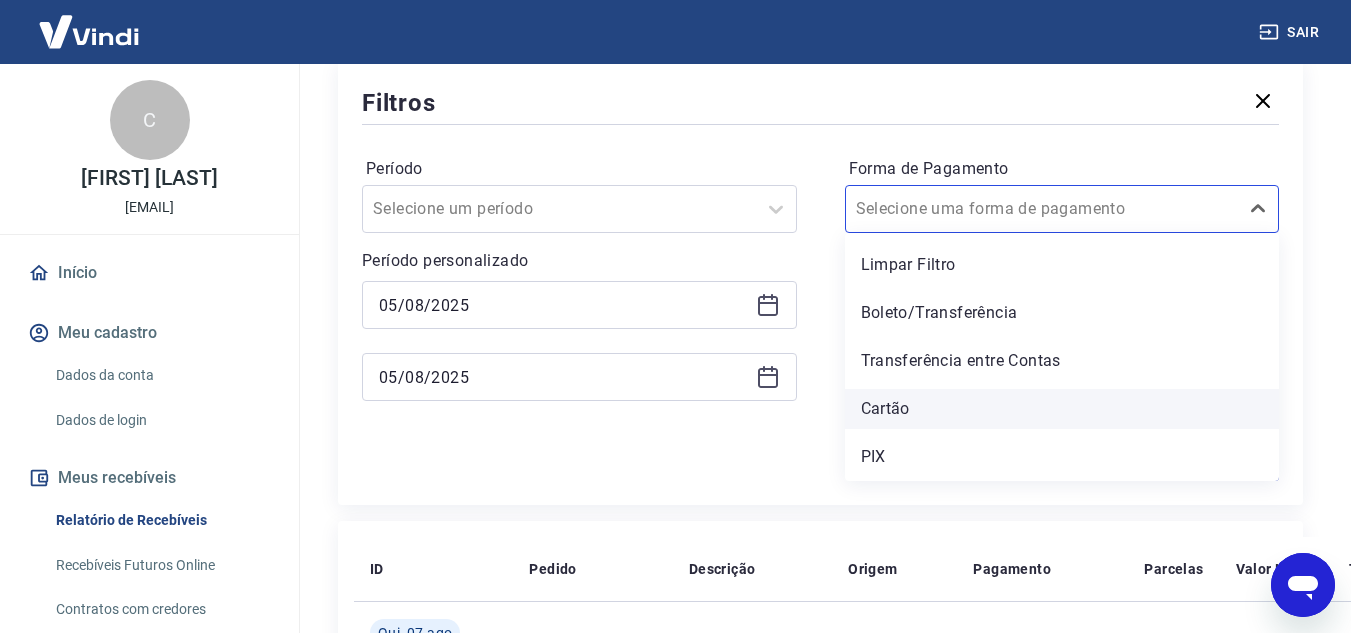 click on "Cartão" at bounding box center (1062, 409) 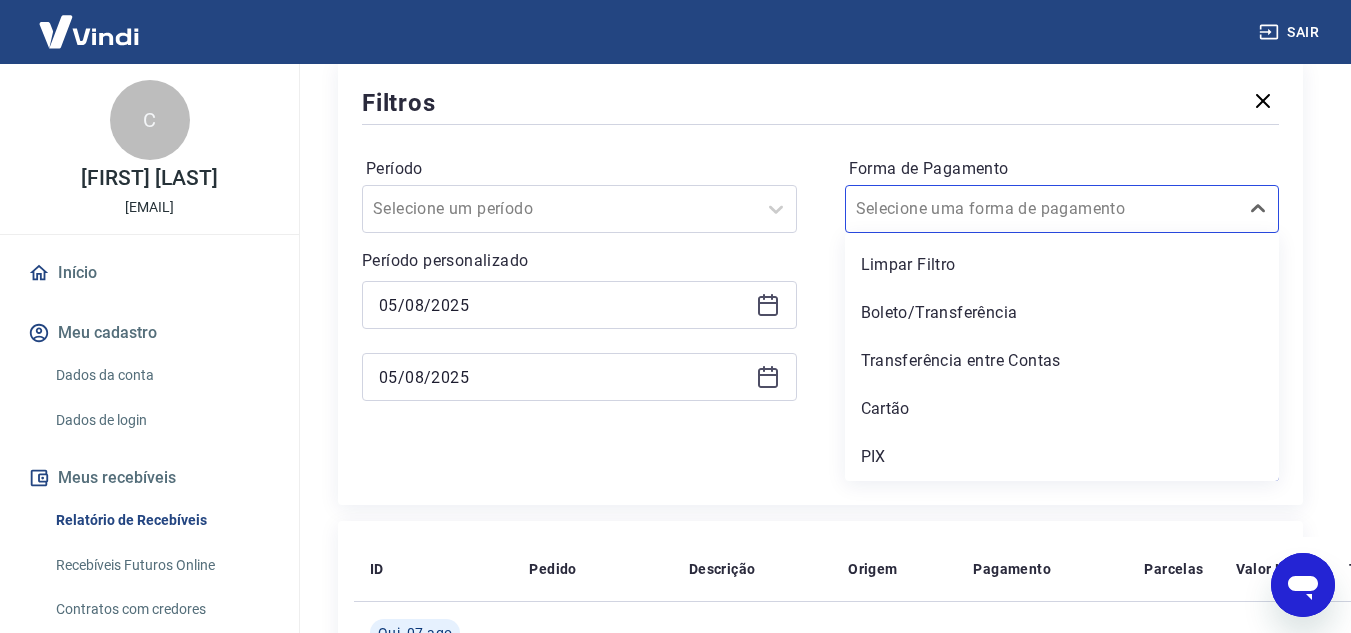 click on "Forma de Pagamento option Cartão focused, 4 of 5. 5 results available. Use Up and Down to choose options, press Enter to select the currently focused option, press Escape to exit the menu, press Tab to select the option and exit the menu. Selecione uma forma de pagamento Limpar Filtro Boleto/Transferência Transferência entre Contas Cartão PIX Tipo de Movimentação Selecione um tipo de movimentação" at bounding box center [1062, 289] 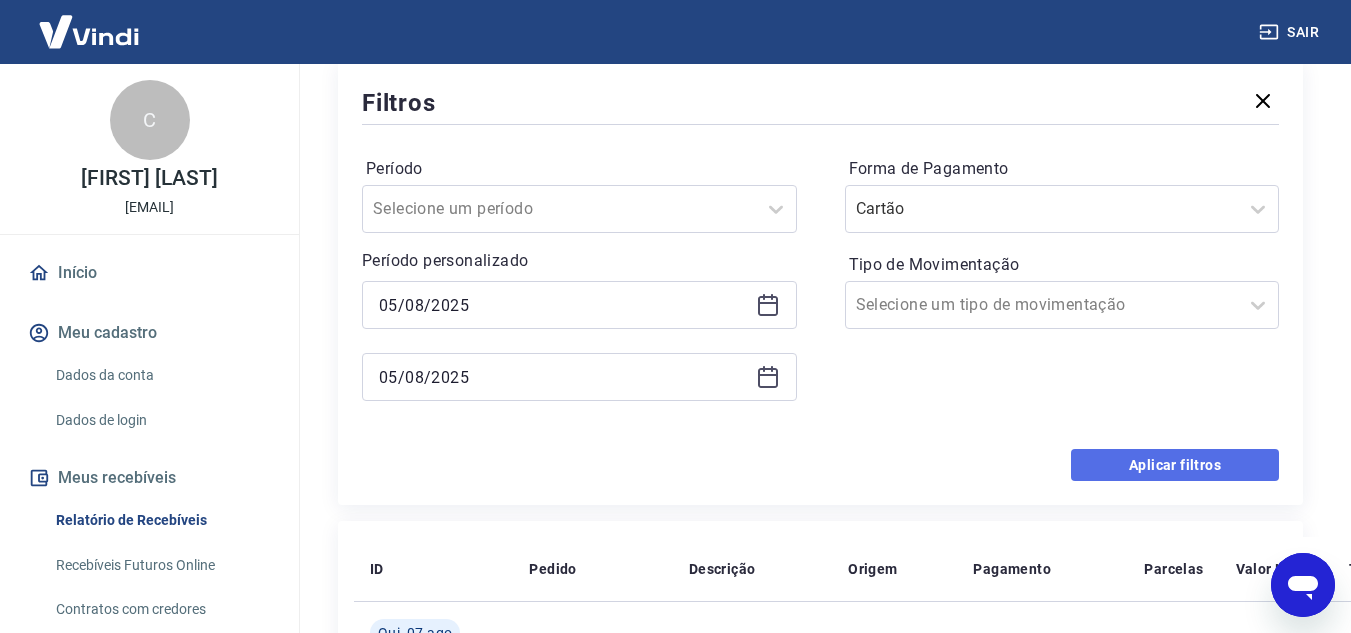 click on "Aplicar filtros" at bounding box center (1175, 465) 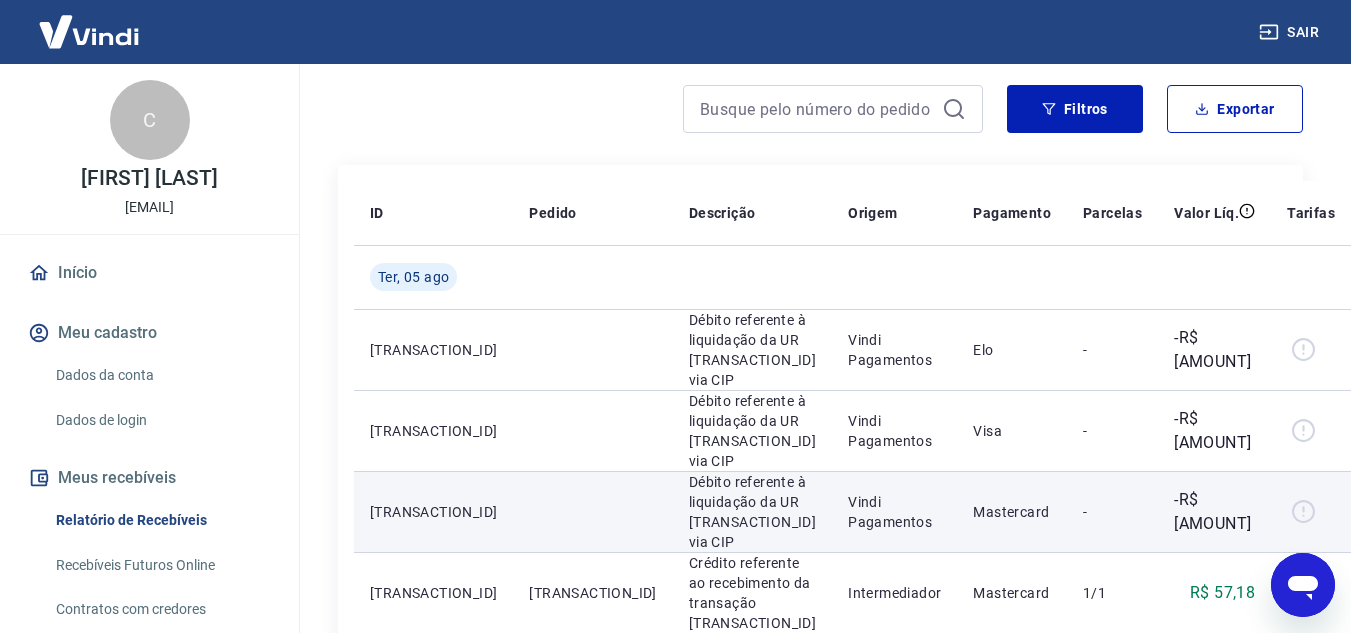 scroll, scrollTop: 200, scrollLeft: 0, axis: vertical 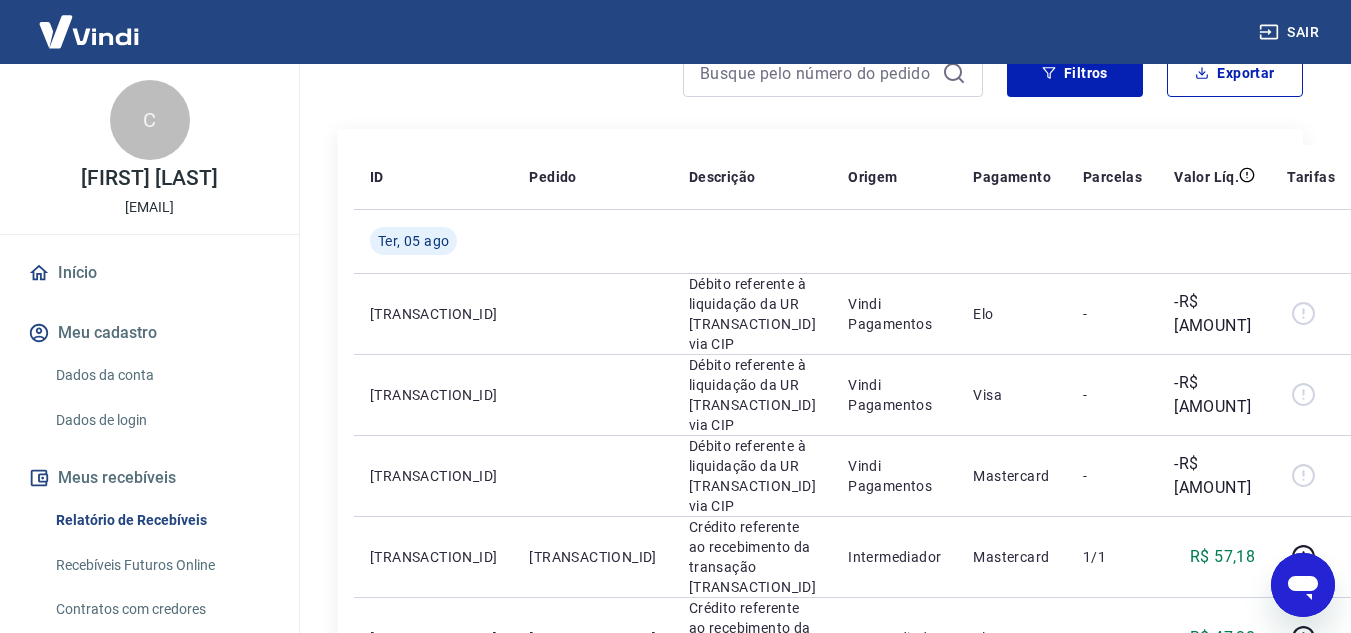 click on "ID Pedido Descrição Origem Pagamento Parcelas Valor Líq. Tarifas Ter, 05 ago [TRANSACTION_ID] Débito referente à liquidação da UR [TRANSACTION_ID] via CIP Vindi Pagamentos Elo - -R$ [AMOUNT] [TRANSACTION_ID] Débito referente à liquidação da UR [TRANSACTION_ID] via CIP Vindi Pagamentos Visa - -R$ [AMOUNT] [TRANSACTION_ID] Débito referente à liquidação da UR [TRANSACTION_ID] via CIP Vindi Pagamentos Mastercard - -R$ [AMOUNT] [TRANSACTION_ID] [TRANSACTION_ID] Crédito referente ao recebimento da transação [TRANSACTION_ID] Intermediador Mastercard 1/1 R$ [AMOUNT] [TRANSACTION_ID] [TRANSACTION_ID] Crédito referente ao recebimento da transação [TRANSACTION_ID] Intermediador Elo 1/1 R$ [AMOUNT] [TRANSACTION_ID] [TRANSACTION_ID] Crédito referente ao recebimento da transação [TRANSACTION_ID] Intermediador Visa 1/1 R$ [AMOUNT] [TRANSACTION_ID] [TRANSACTION_ID] Crédito referente ao recebimento da transação [TRANSACTION_ID] Intermediador Visa 1/1 R$ [AMOUNT] [TRANSACTION_ID] [TRANSACTION_ID] Crédito referente ao recebimento da transação [TRANSACTION_ID] Intermediador Visa 1/1 R$ [AMOUNT] [TRANSACTION_ID] [TRANSACTION_ID]" at bounding box center (820, 1019) 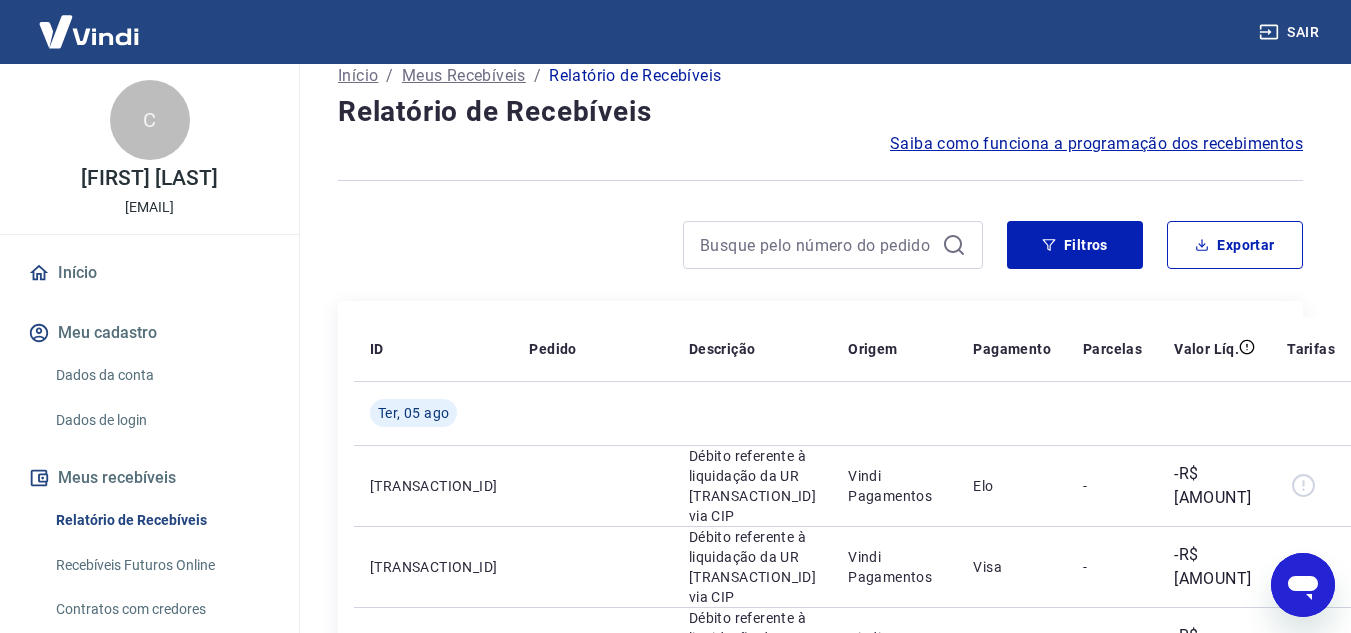 scroll, scrollTop: 0, scrollLeft: 0, axis: both 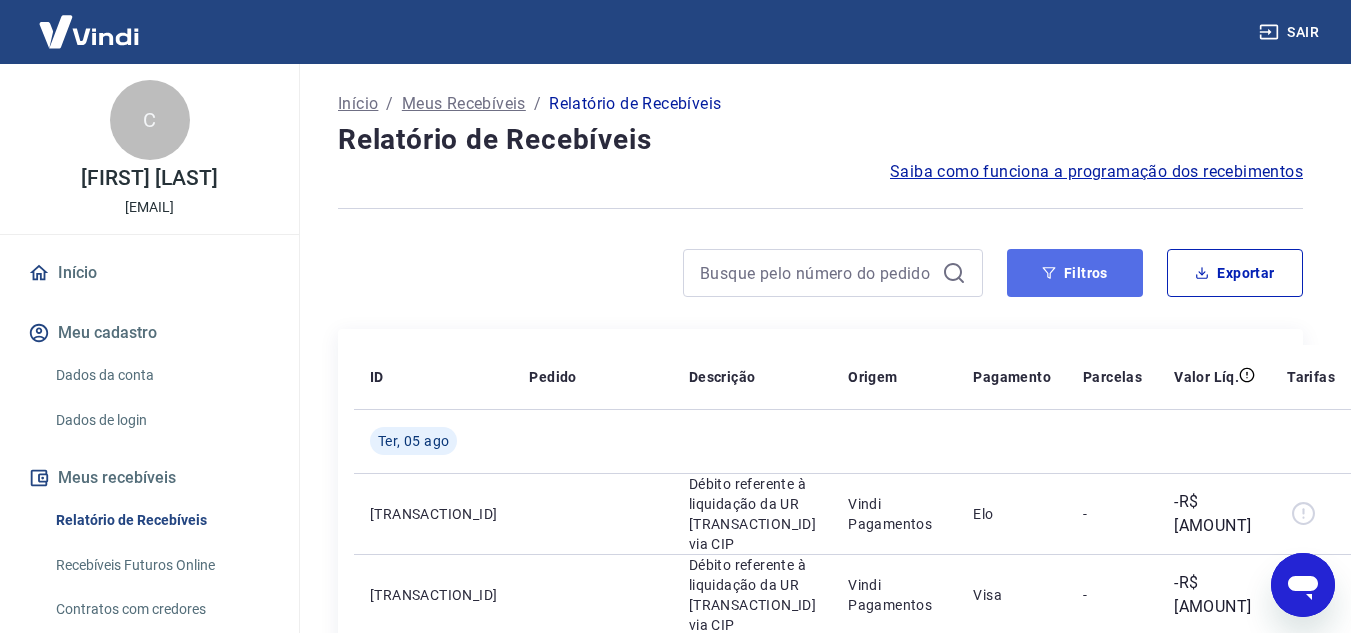 click on "Filtros" at bounding box center (1075, 273) 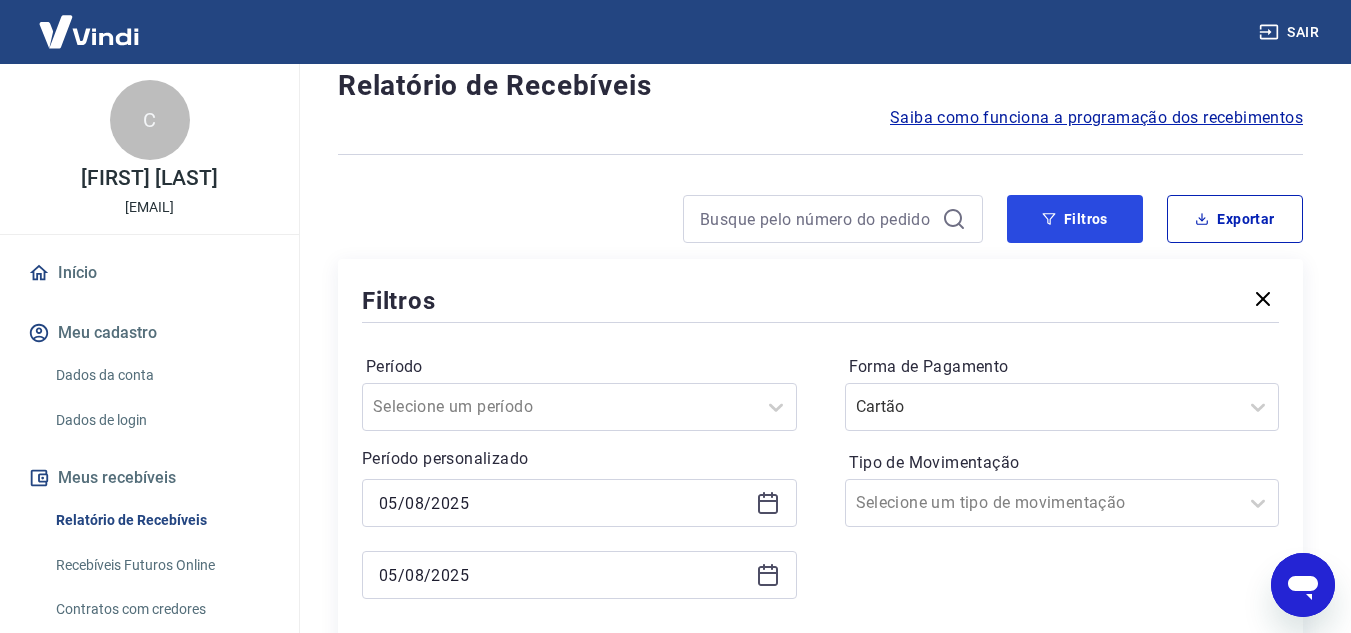 scroll, scrollTop: 100, scrollLeft: 0, axis: vertical 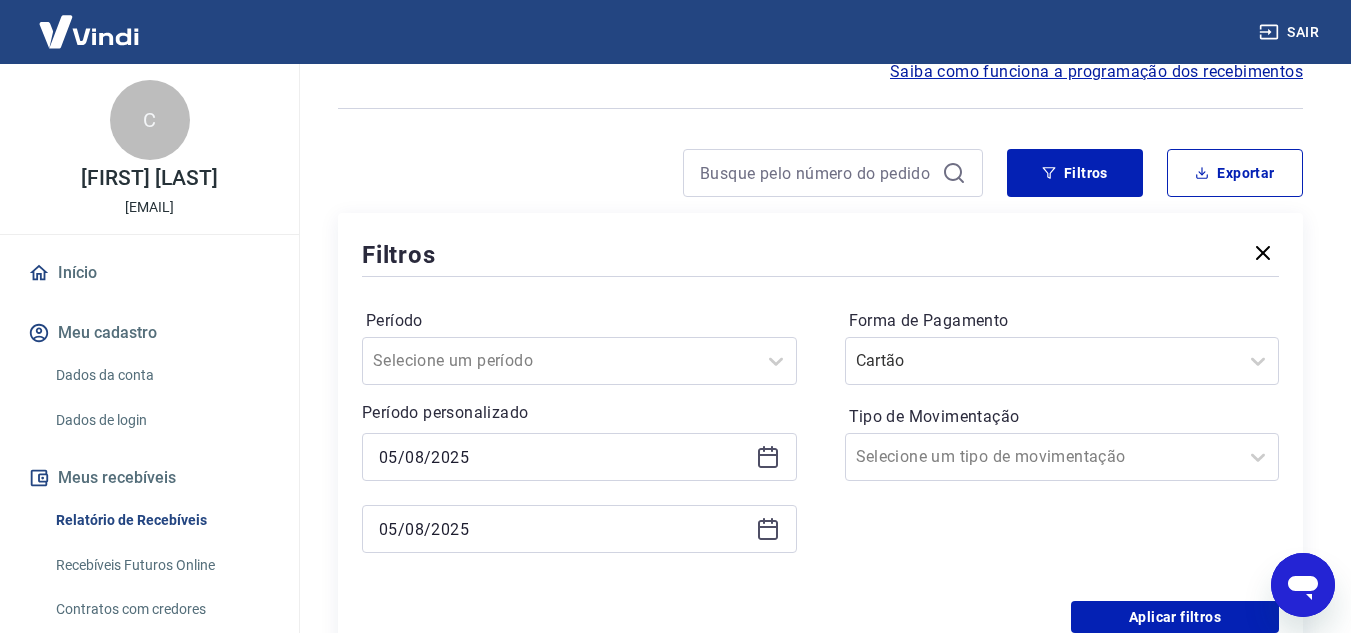 click 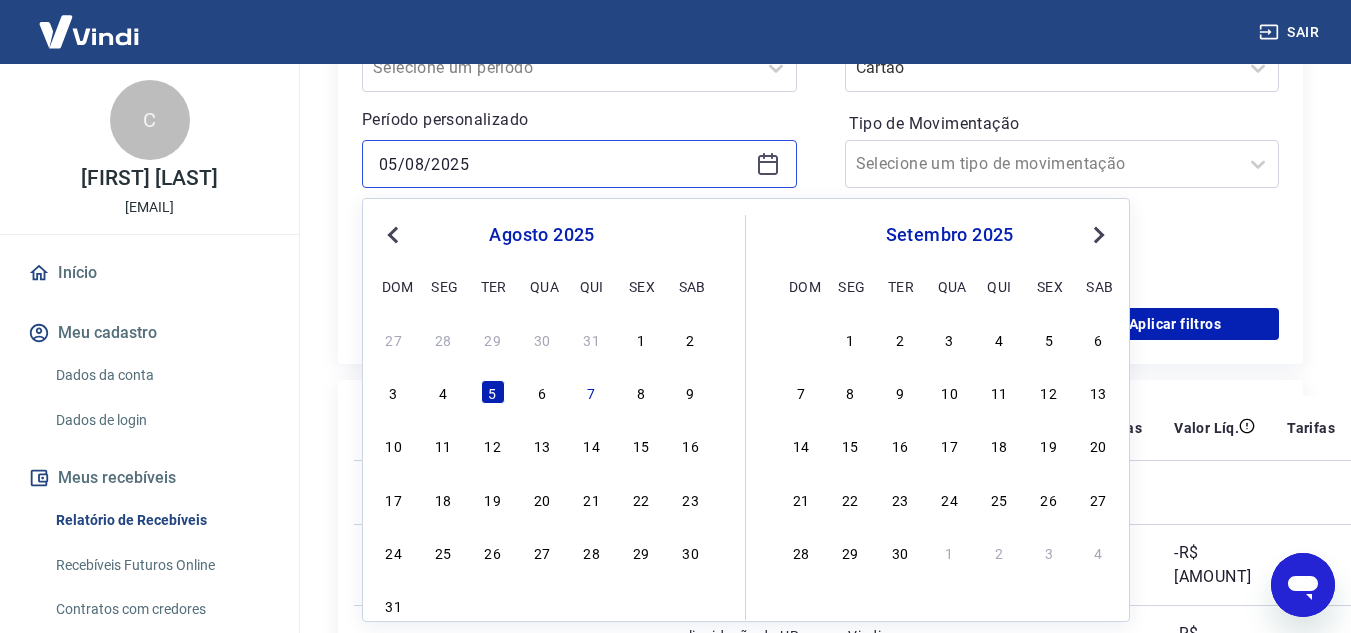 scroll, scrollTop: 400, scrollLeft: 0, axis: vertical 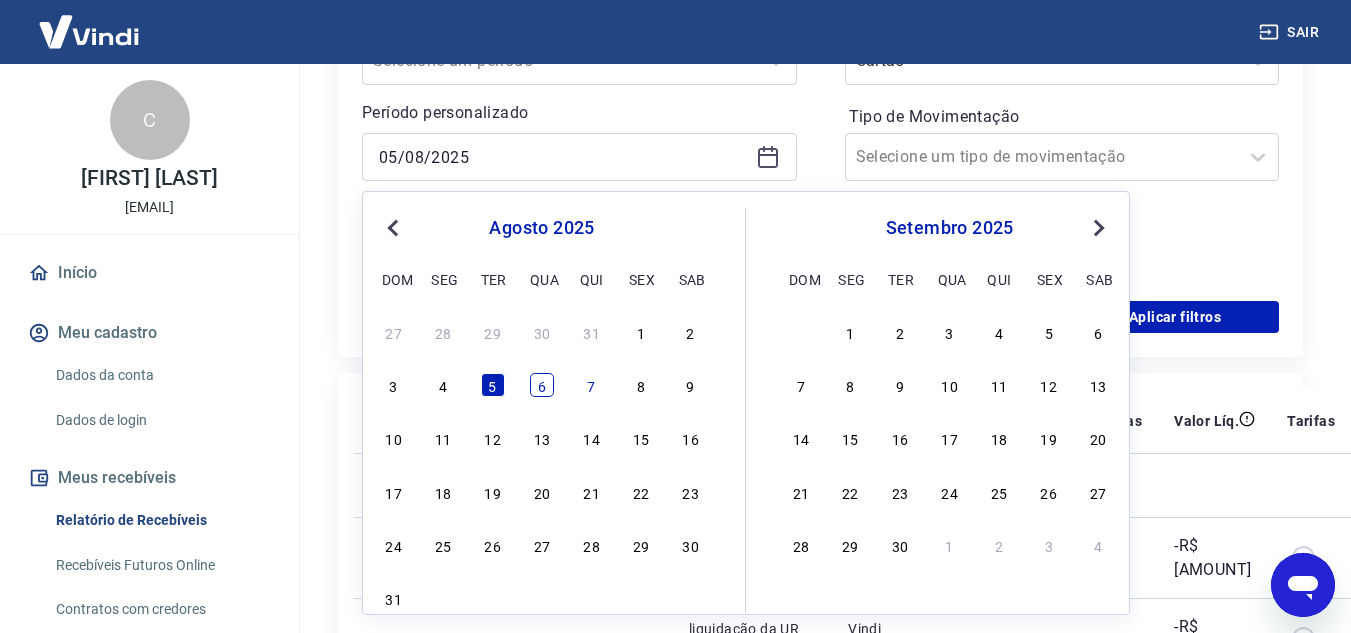 click on "6" at bounding box center (542, 385) 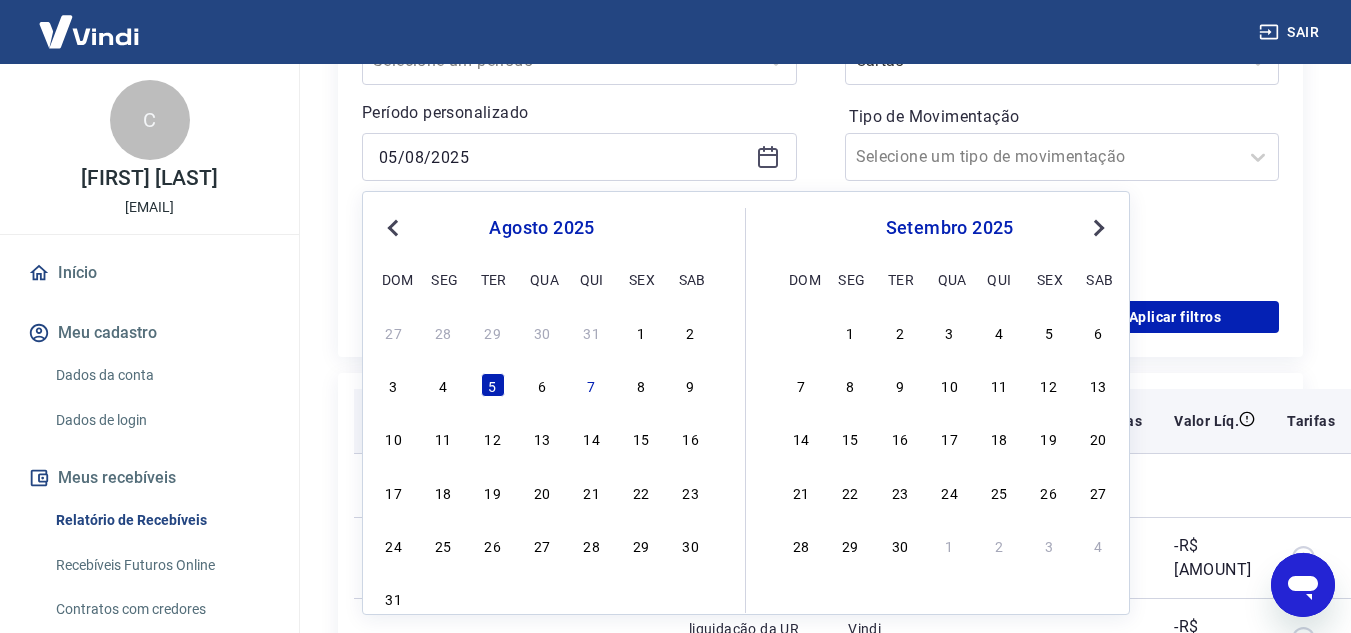 type on "06/08/2025" 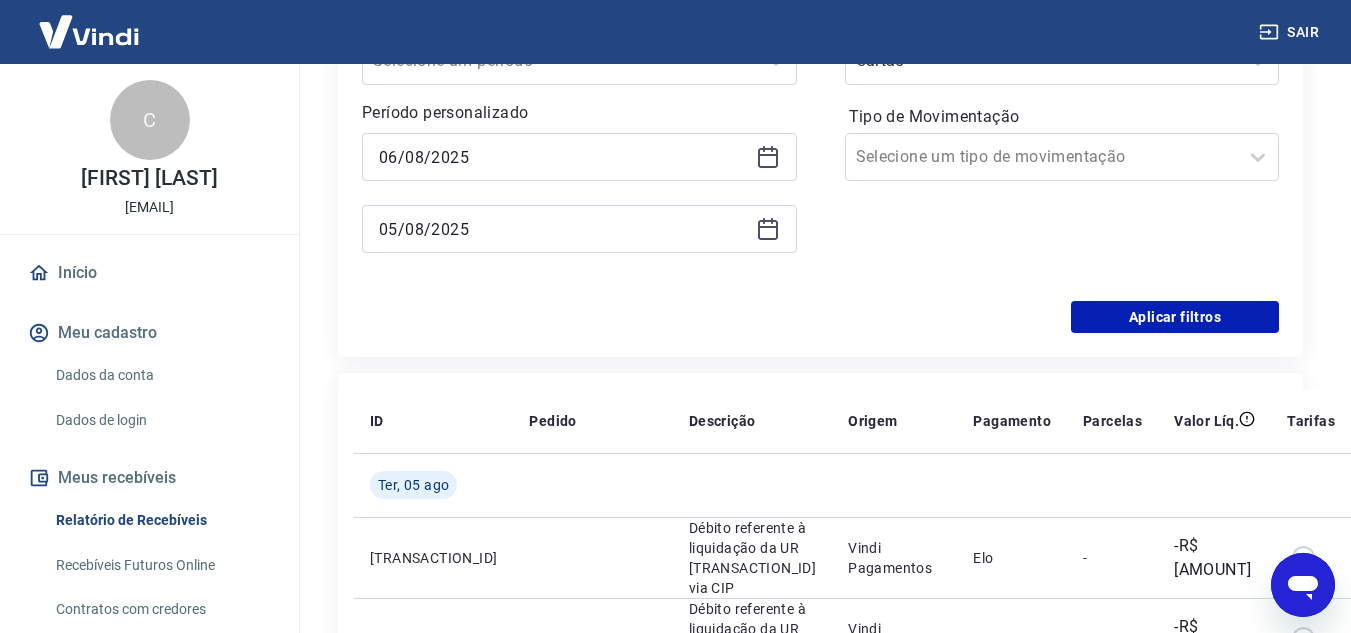 click 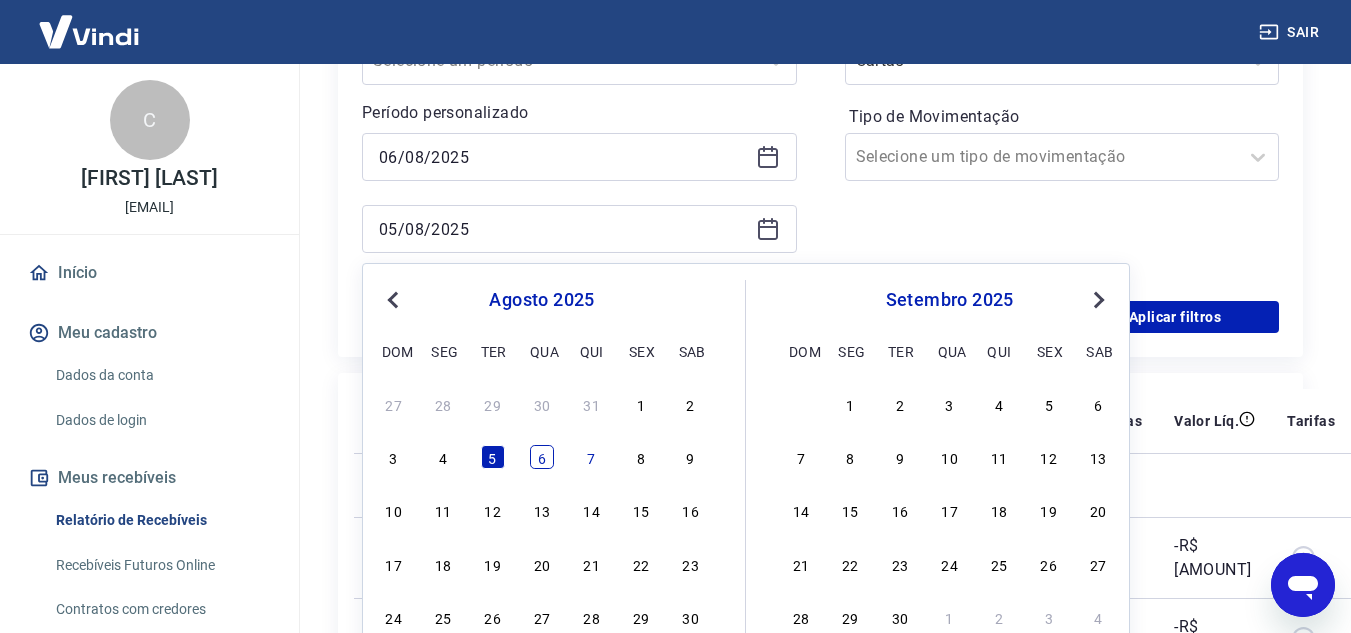 click on "6" at bounding box center [542, 457] 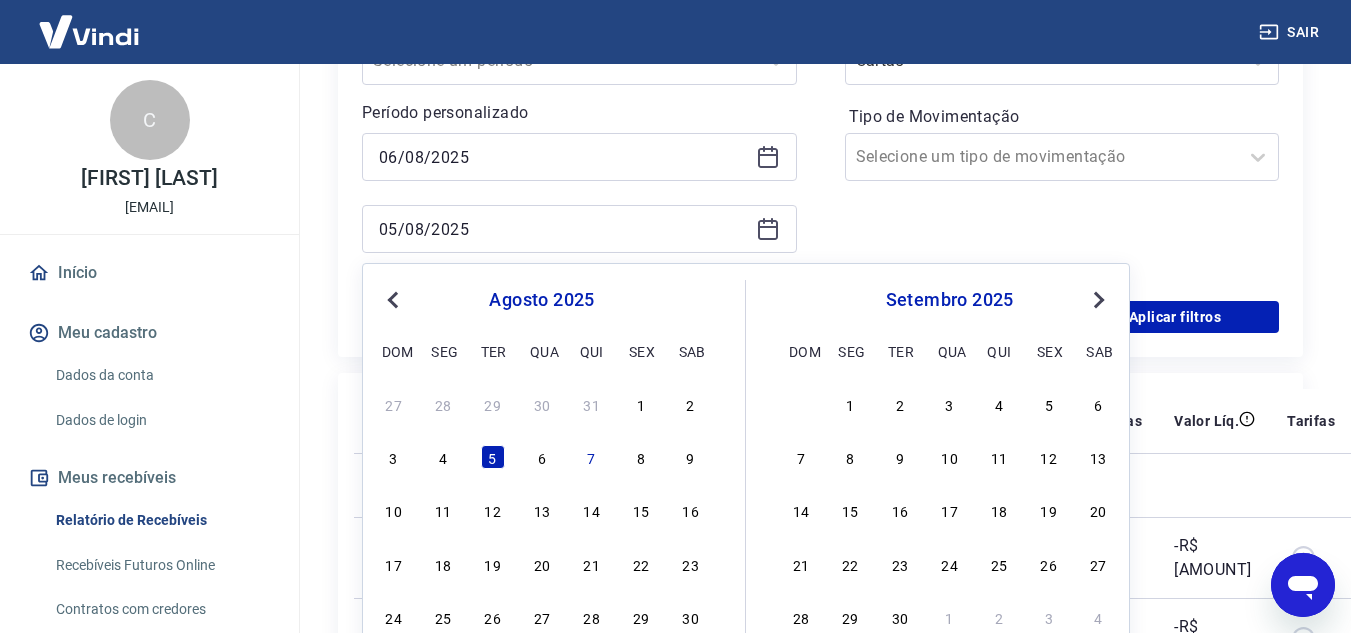 type on "06/08/2025" 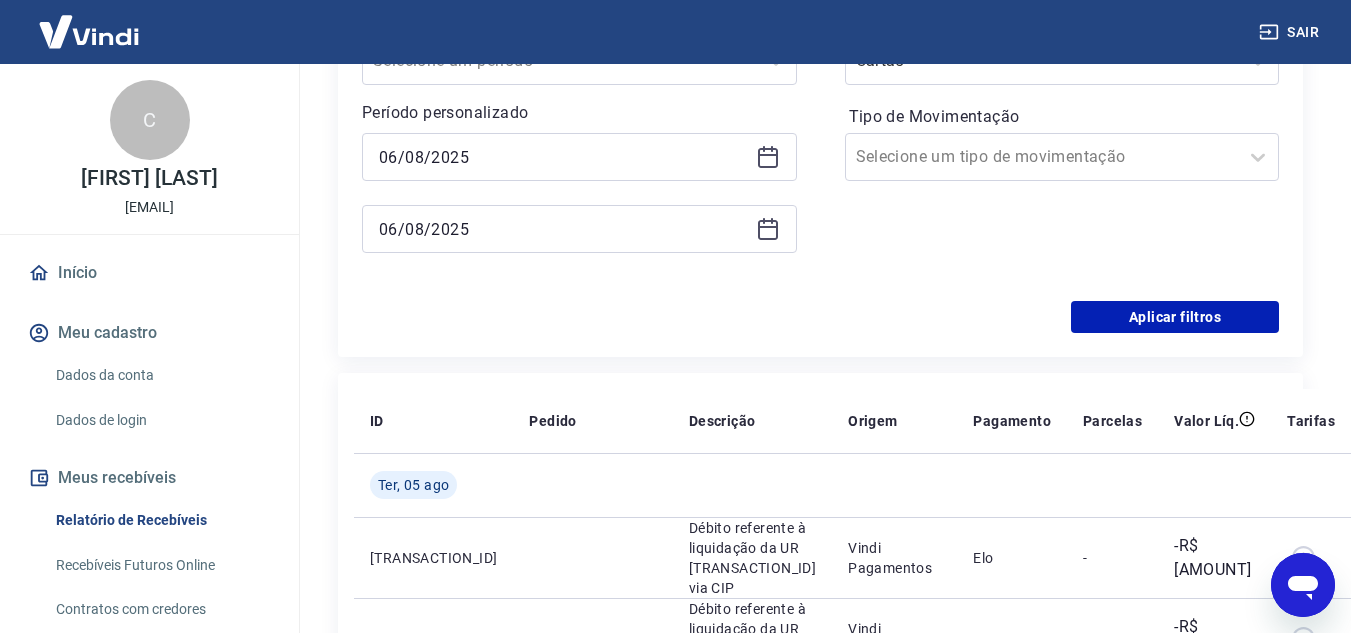 click on "Forma de Pagamento Cartão Tipo de Movimentação Selecione um tipo de movimentação" at bounding box center (1062, 141) 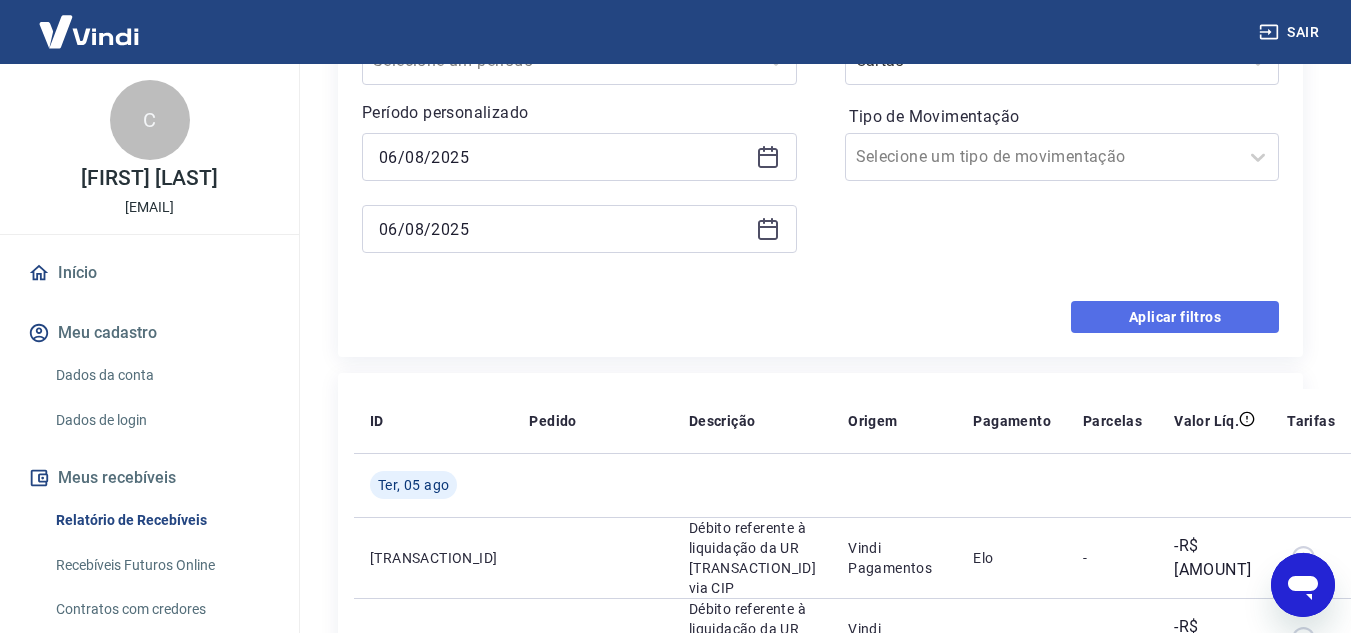 click on "Aplicar filtros" at bounding box center [1175, 317] 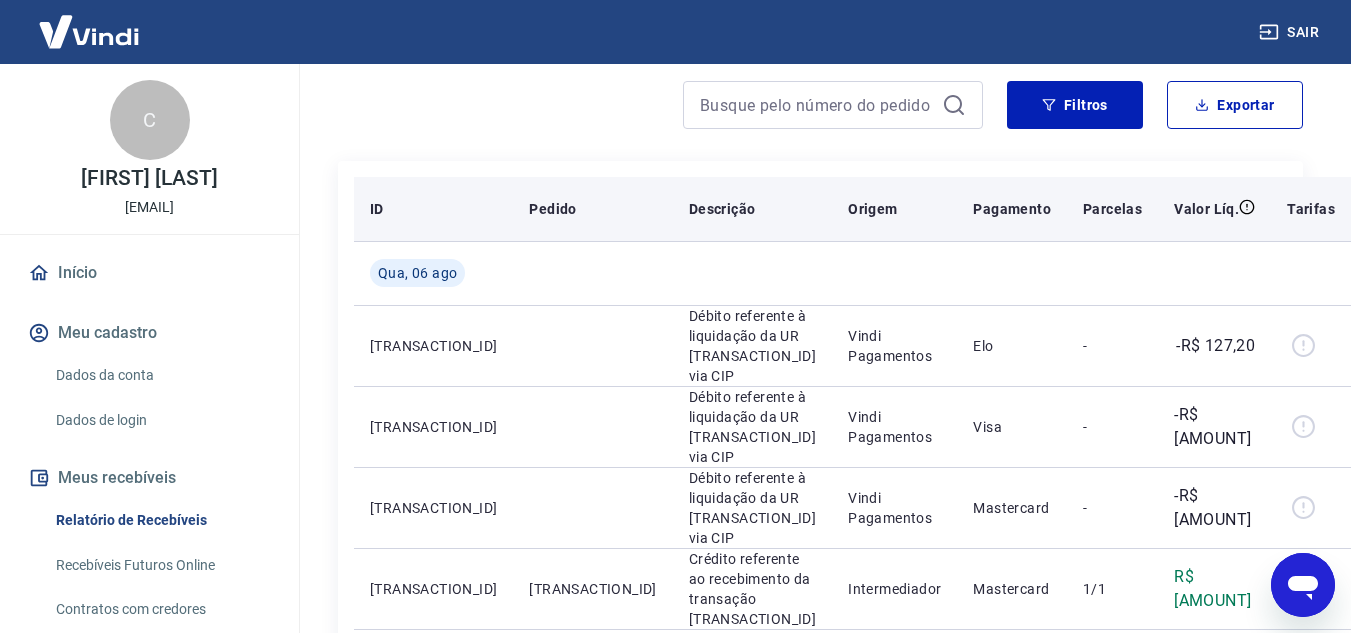 scroll, scrollTop: 200, scrollLeft: 0, axis: vertical 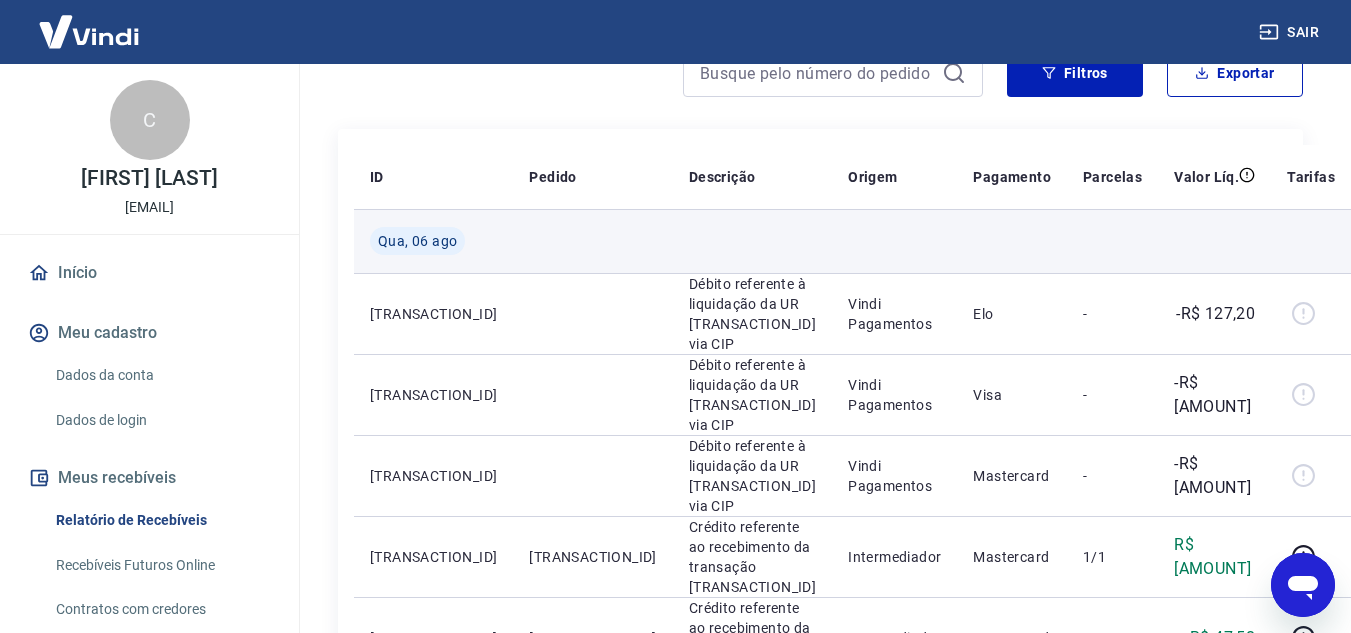 click at bounding box center (1012, 241) 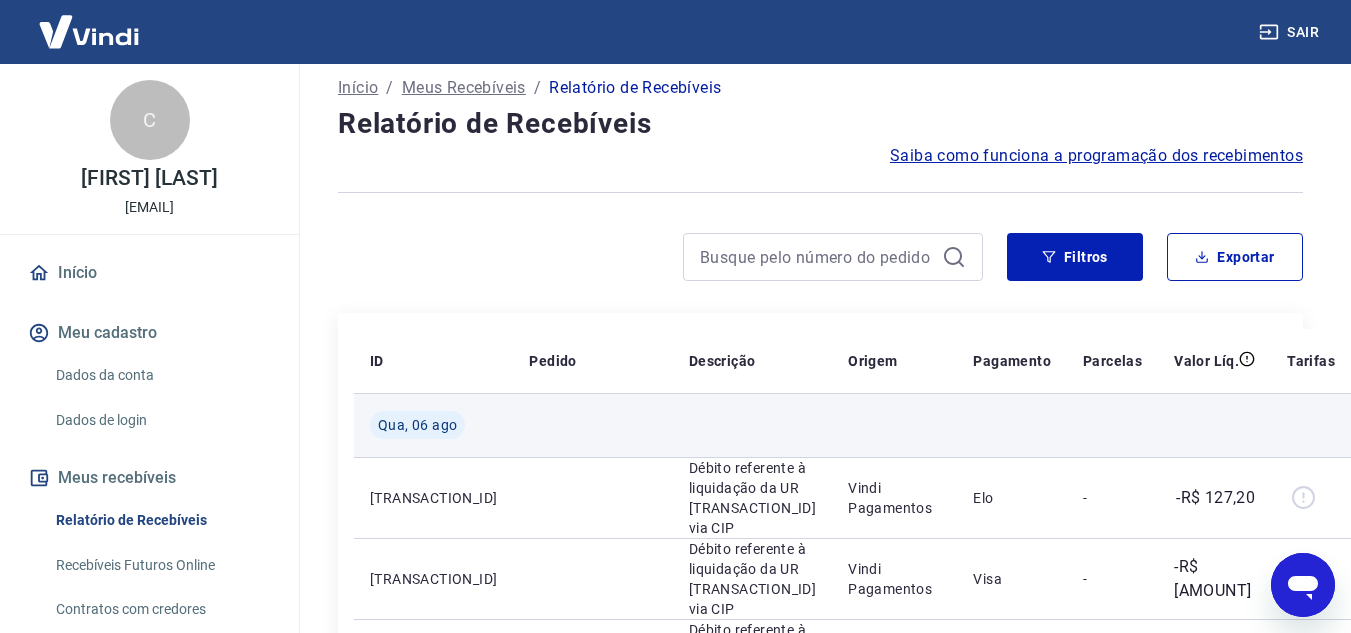 scroll, scrollTop: 0, scrollLeft: 0, axis: both 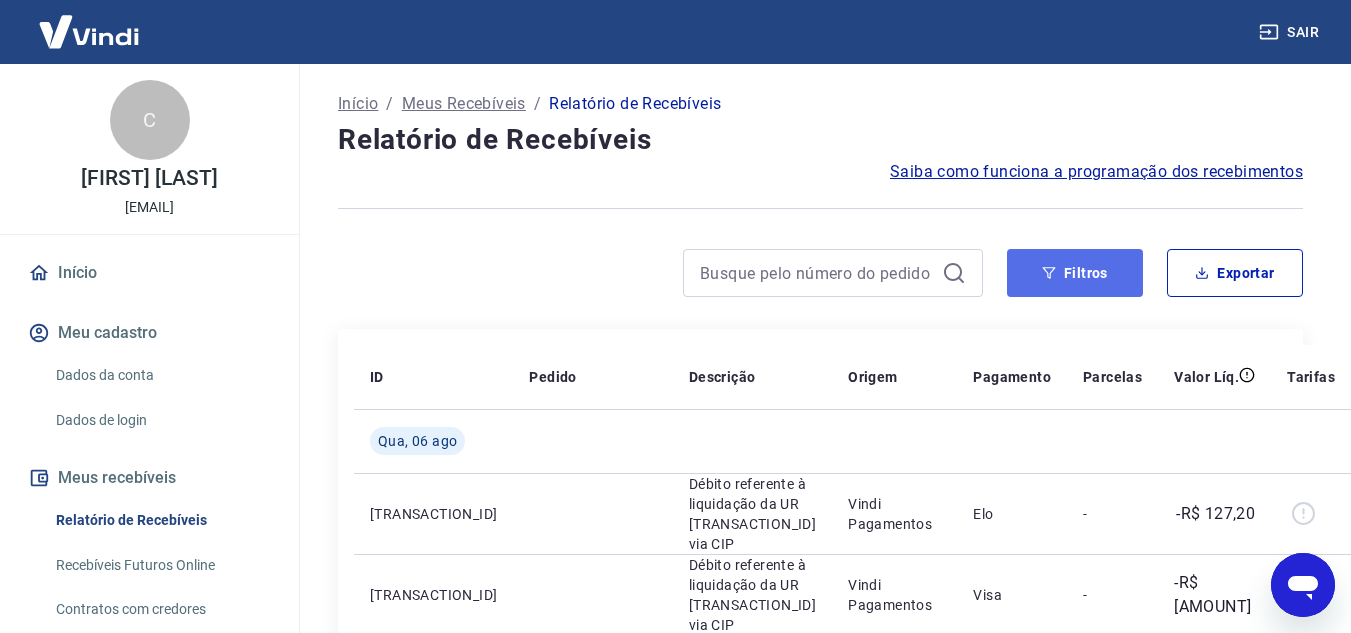 click on "Filtros" at bounding box center [1075, 273] 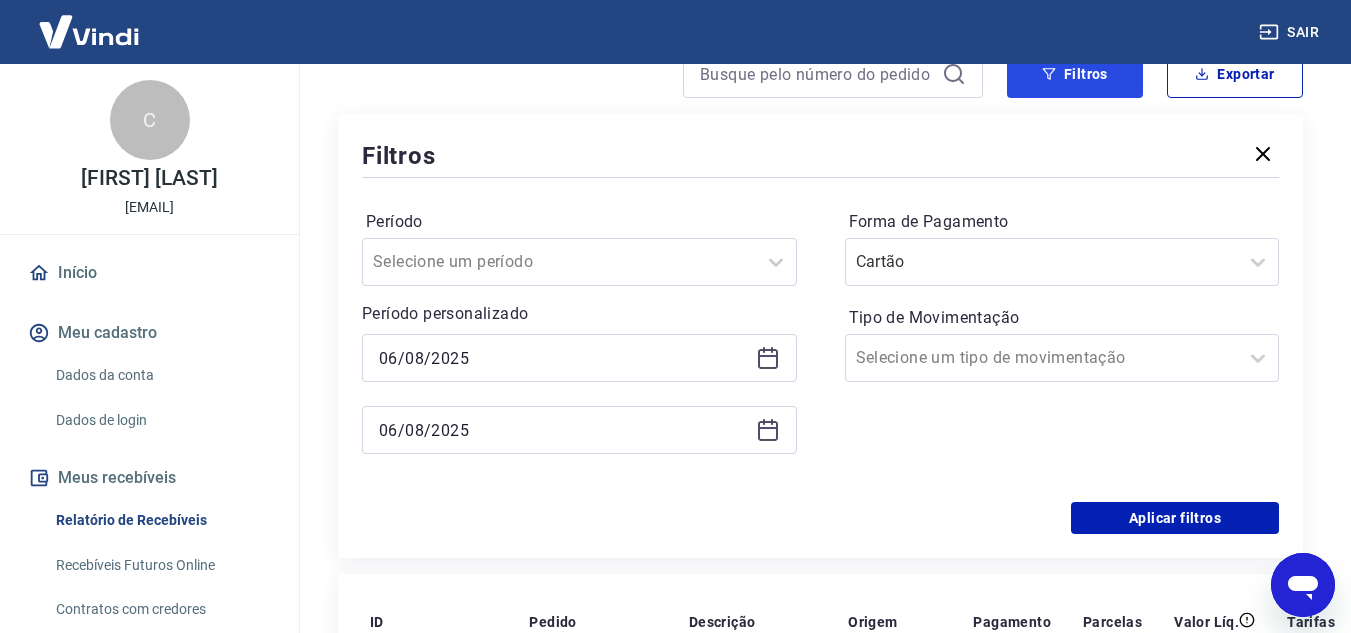 scroll, scrollTop: 200, scrollLeft: 0, axis: vertical 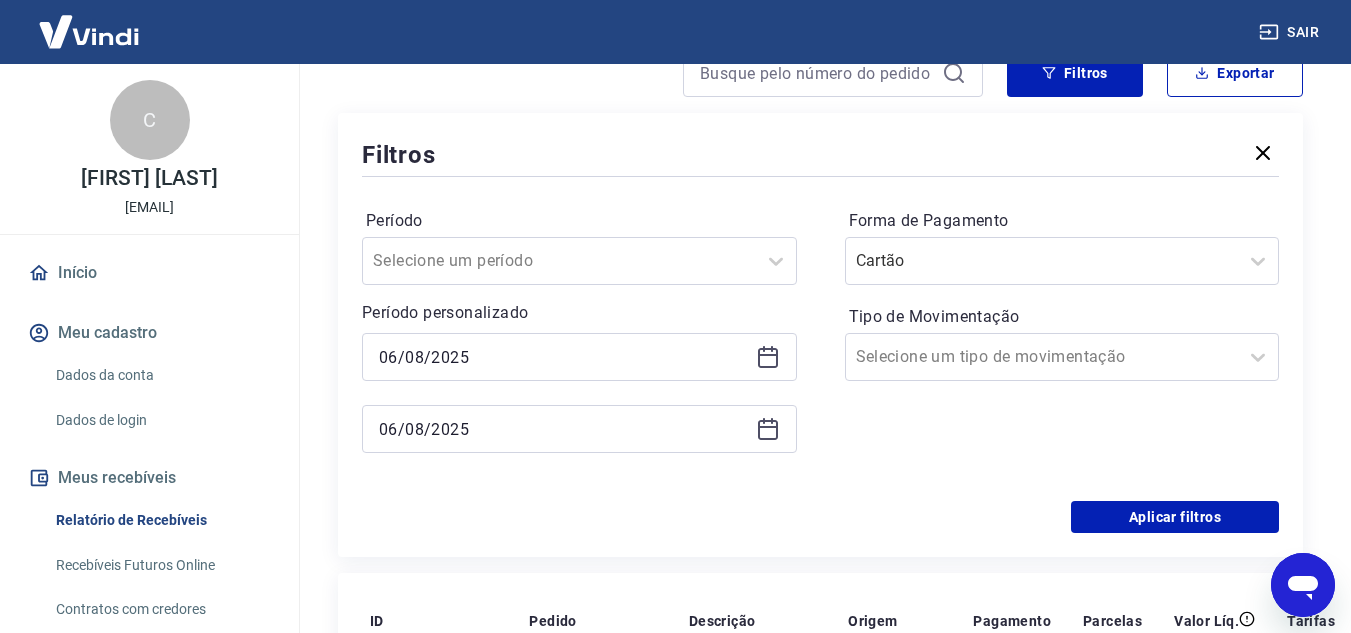 click on "06/08/2025" at bounding box center [579, 357] 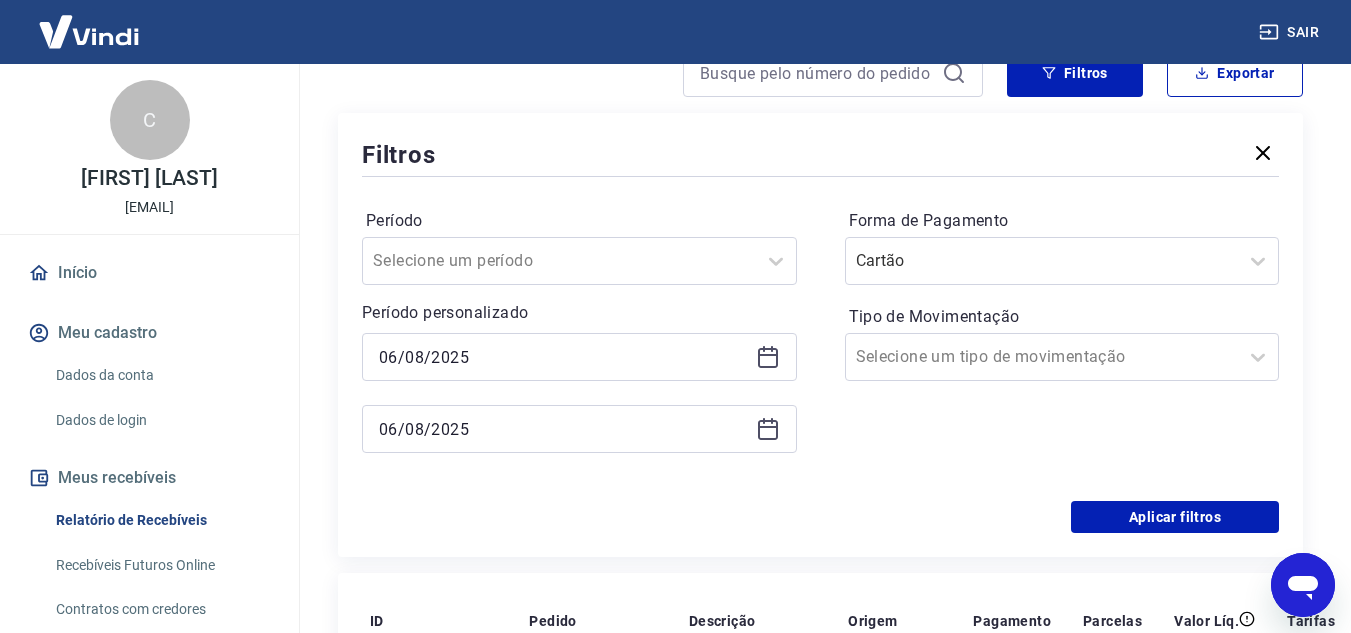 click 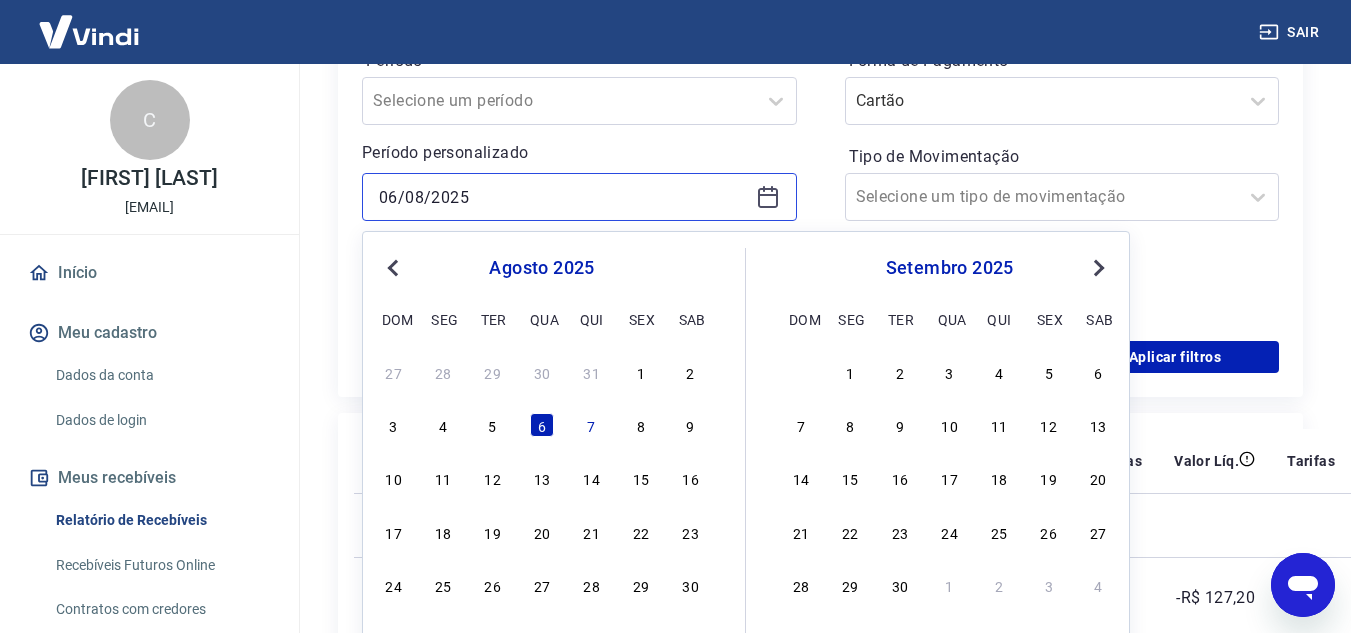 scroll, scrollTop: 400, scrollLeft: 0, axis: vertical 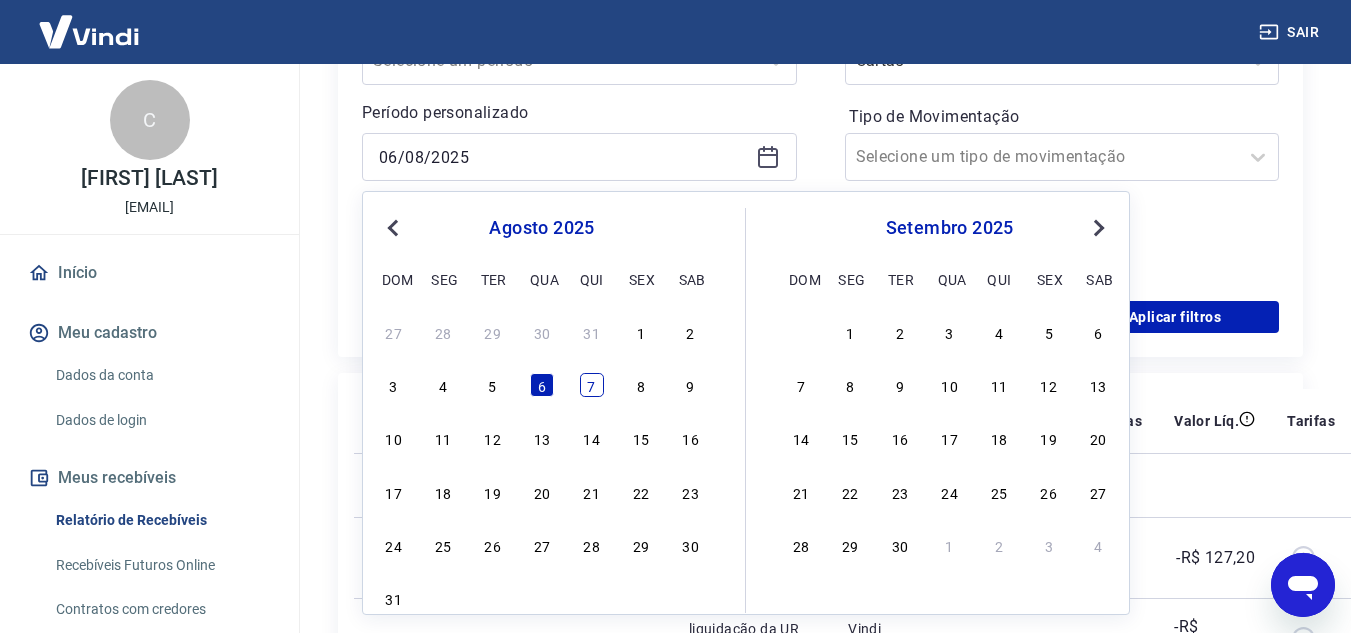 click on "7" at bounding box center (592, 385) 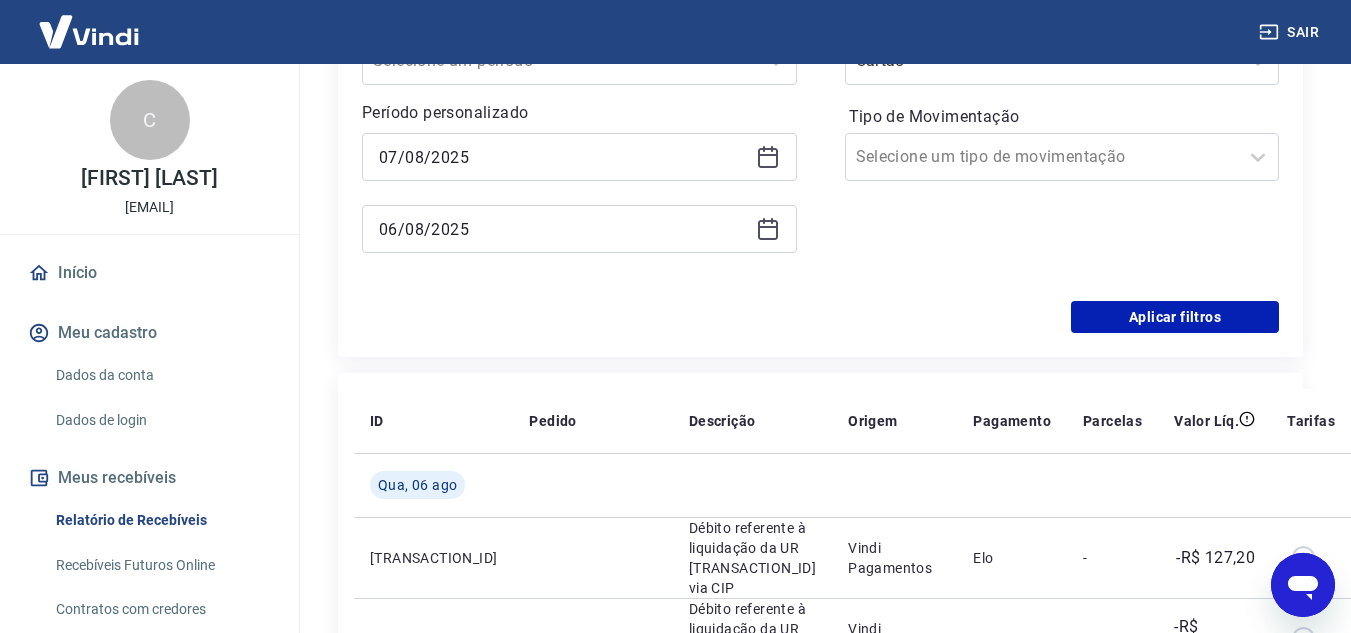 type on "07/08/2025" 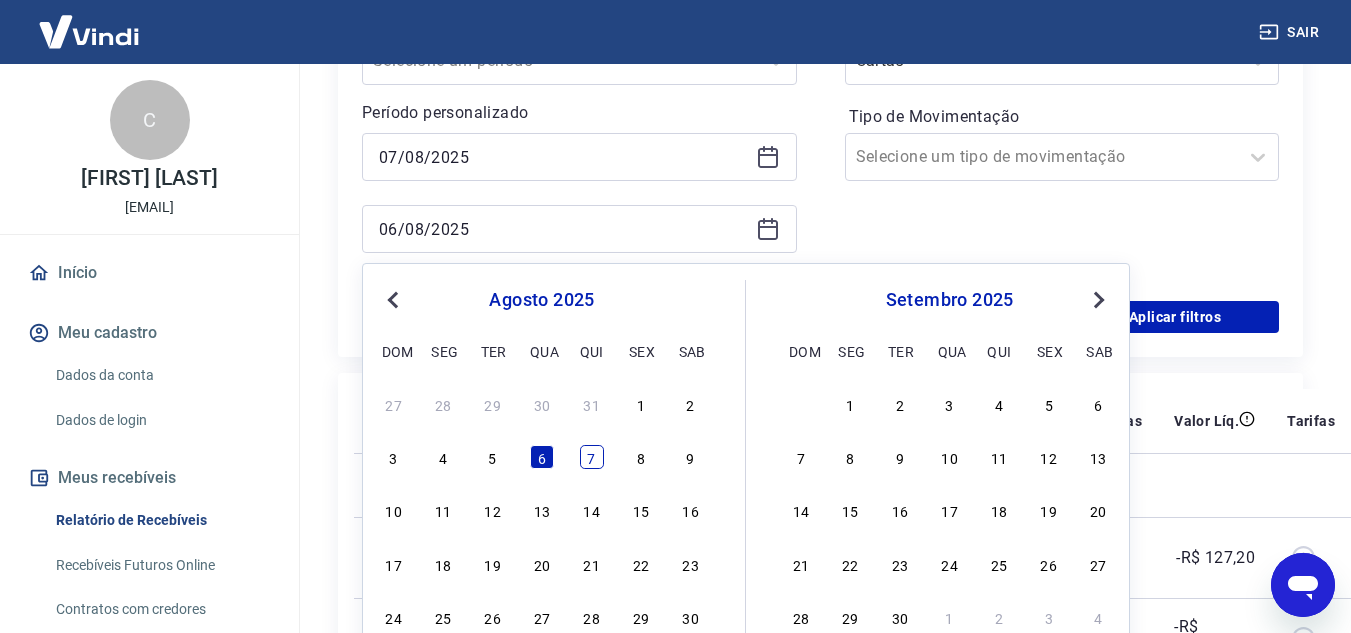 click on "7" at bounding box center [592, 457] 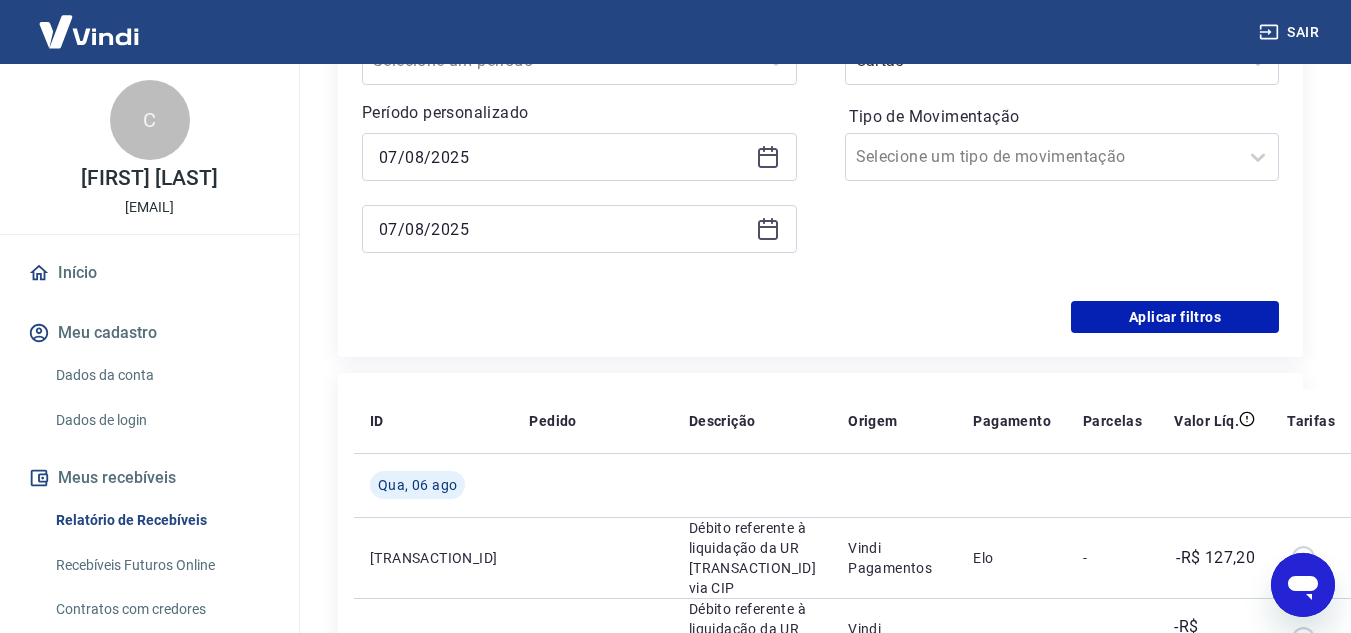 type on "07/08/2025" 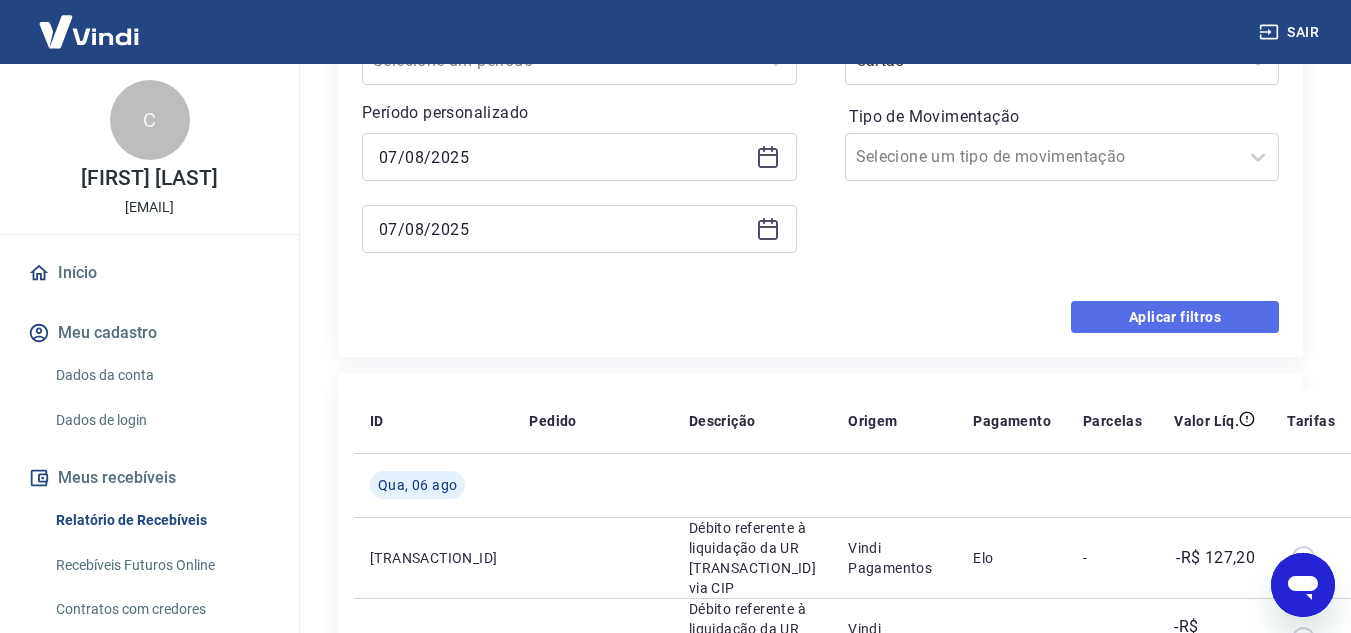 click on "Aplicar filtros" at bounding box center (1175, 317) 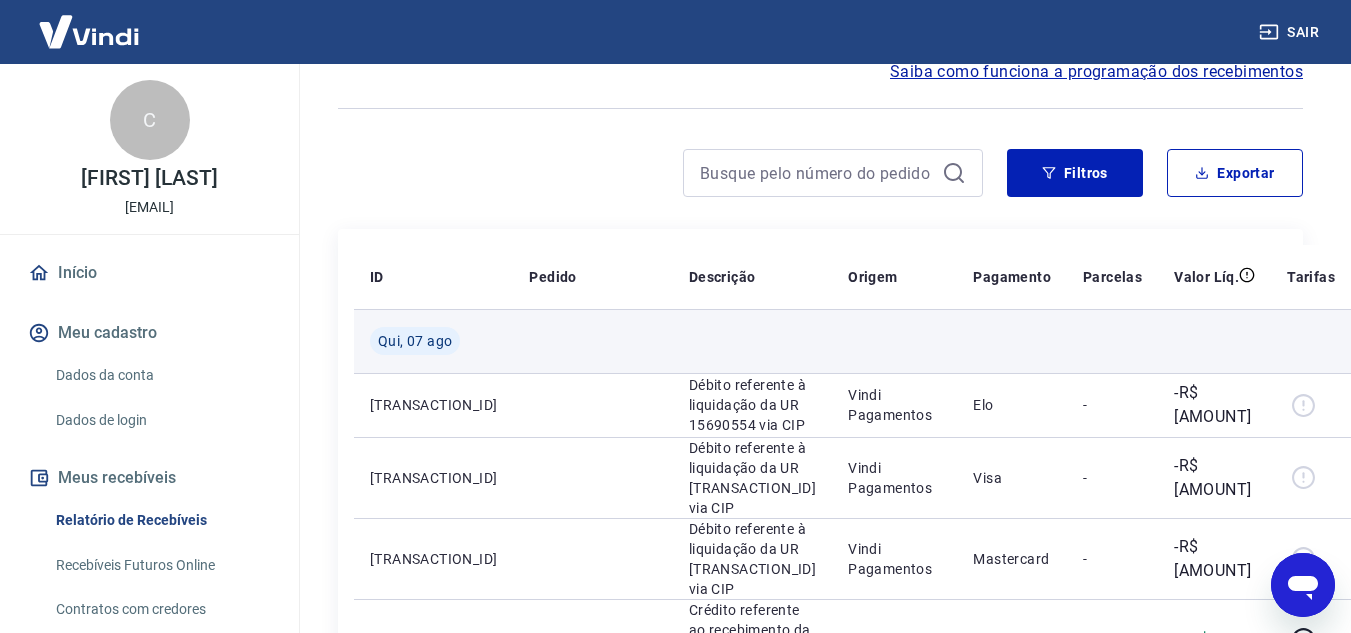 scroll, scrollTop: 0, scrollLeft: 0, axis: both 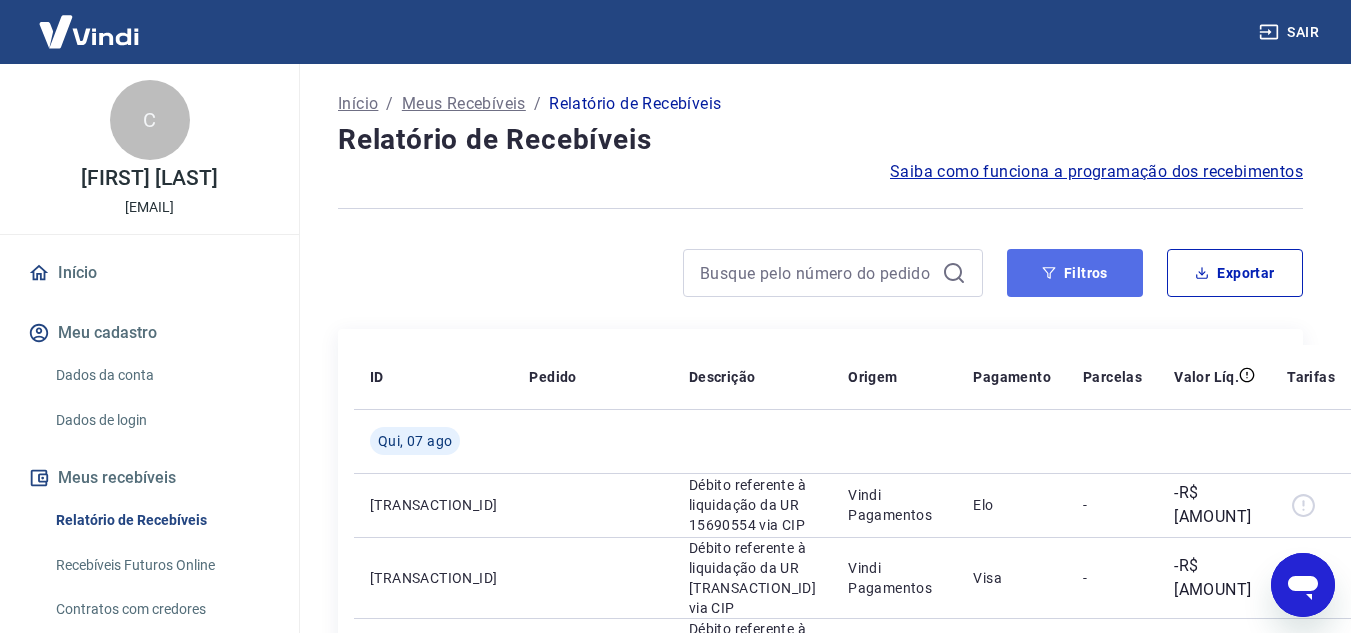click on "Filtros" at bounding box center [1075, 273] 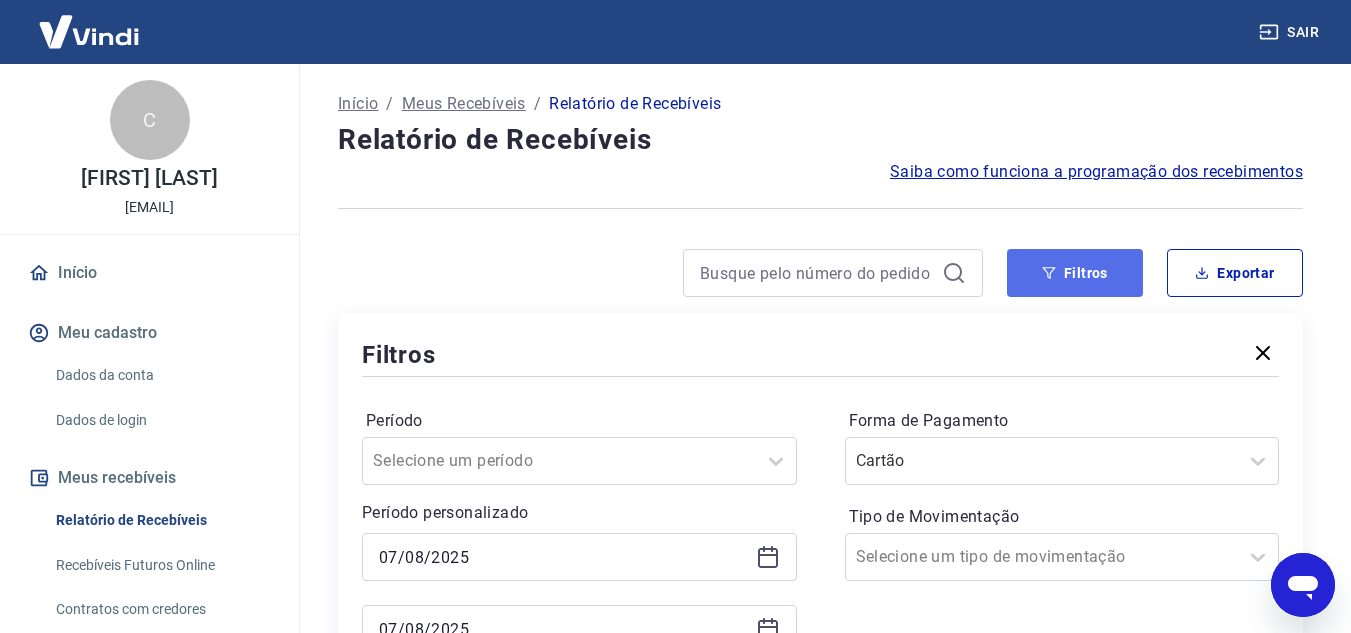 click on "Filtros" at bounding box center [1075, 273] 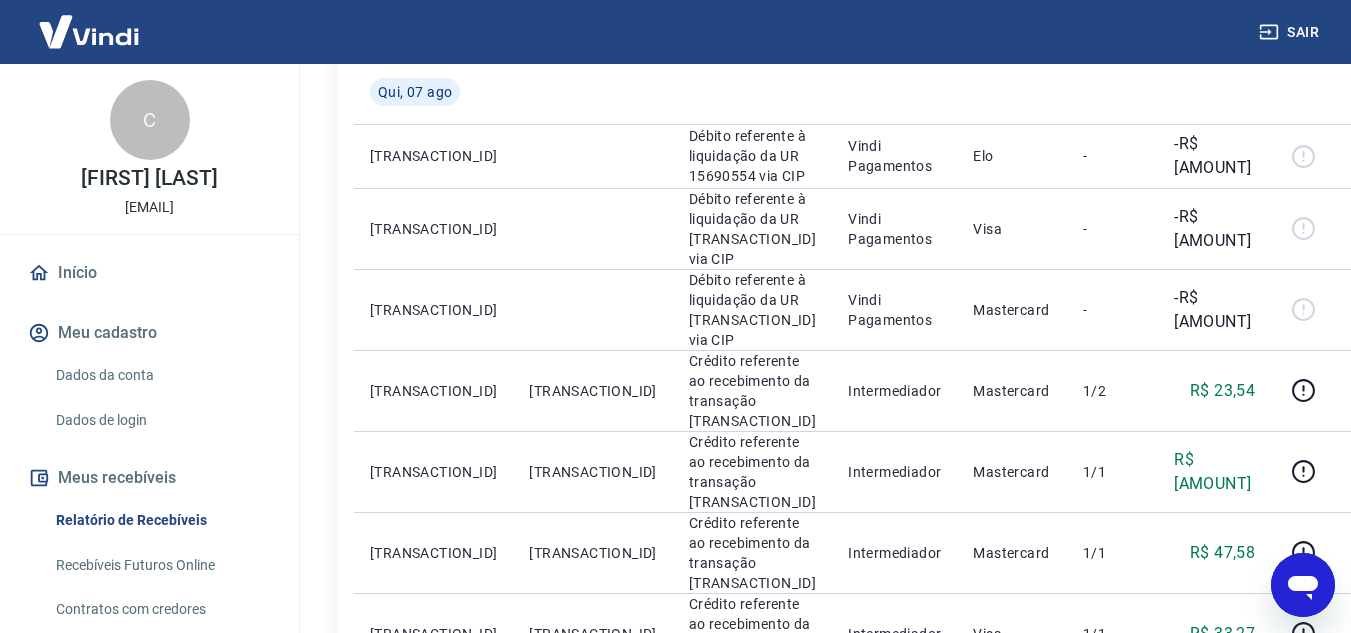 scroll, scrollTop: 300, scrollLeft: 0, axis: vertical 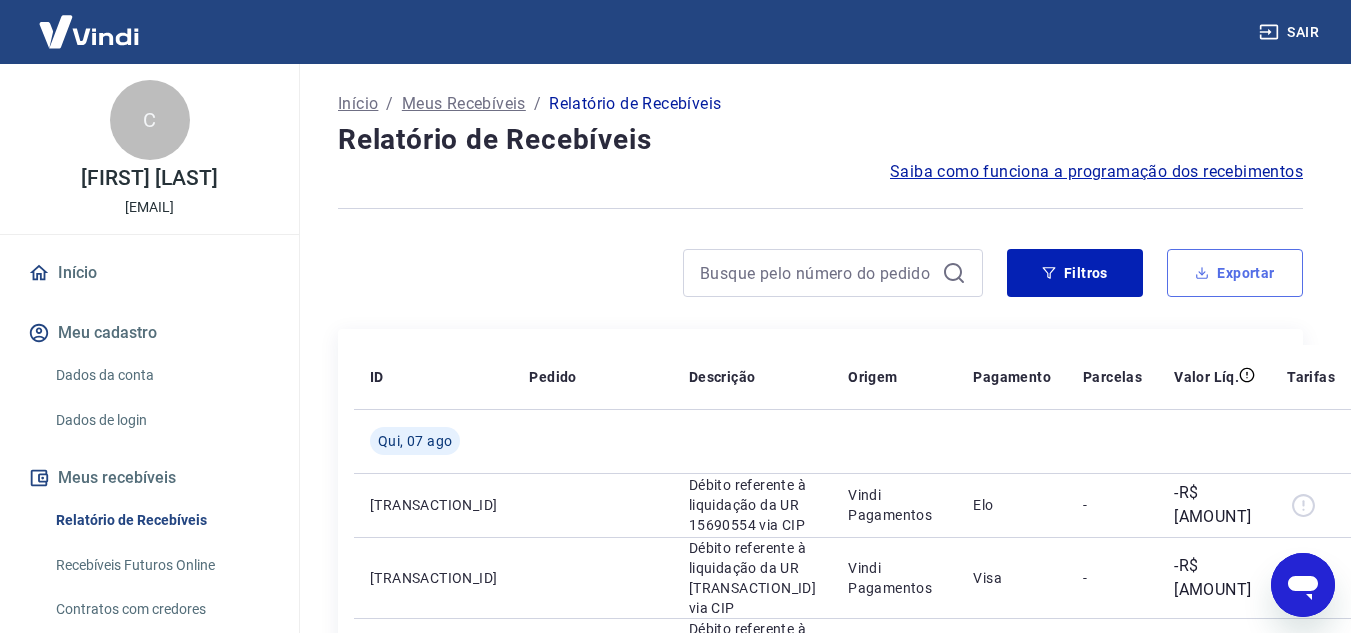 click on "Exportar" at bounding box center (1235, 273) 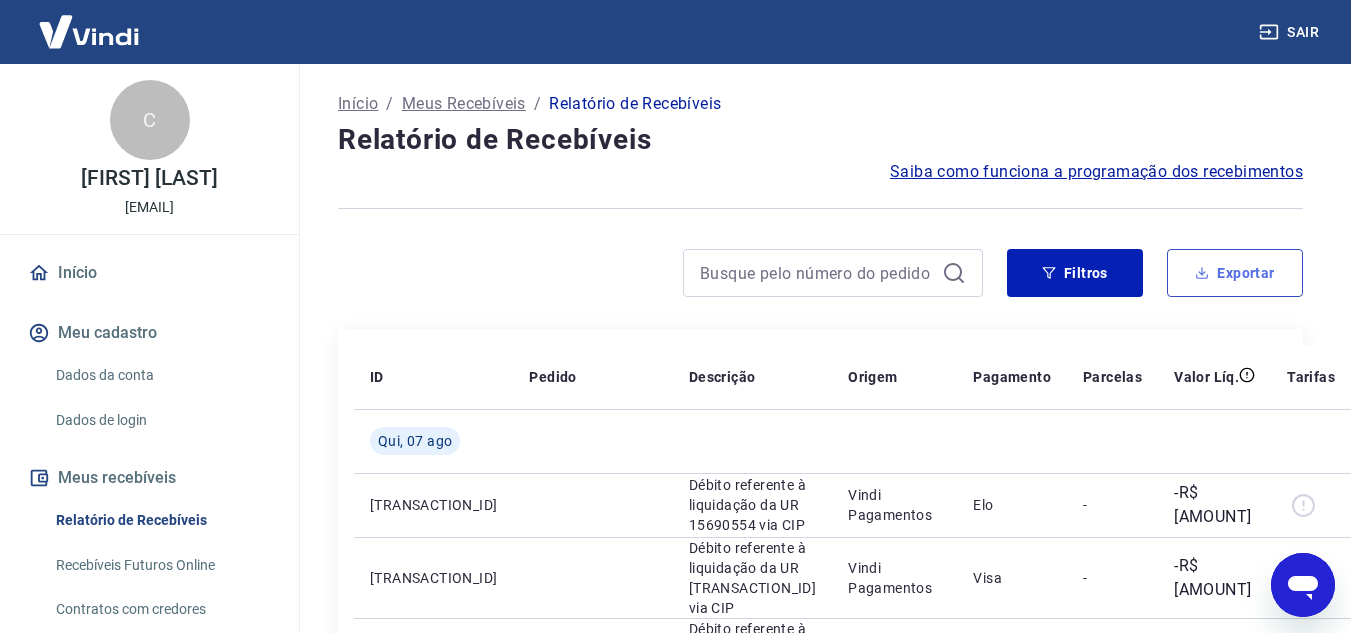 type on "07/08/2025" 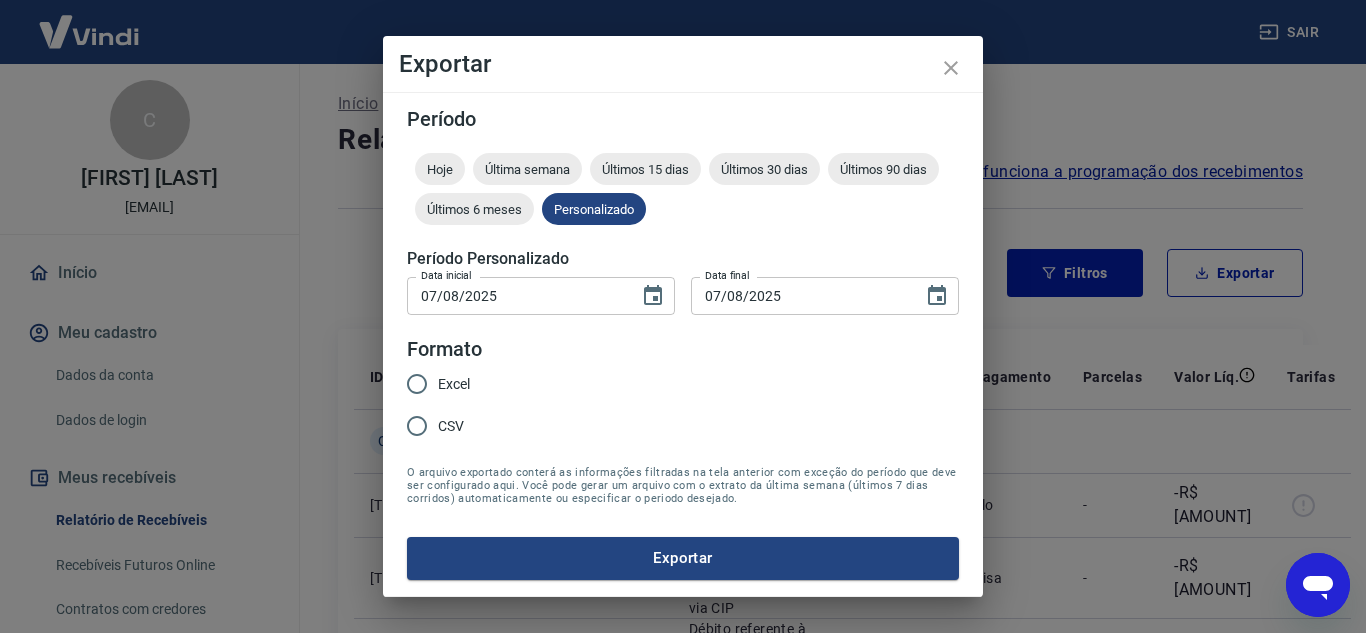 click on "Excel" at bounding box center [454, 384] 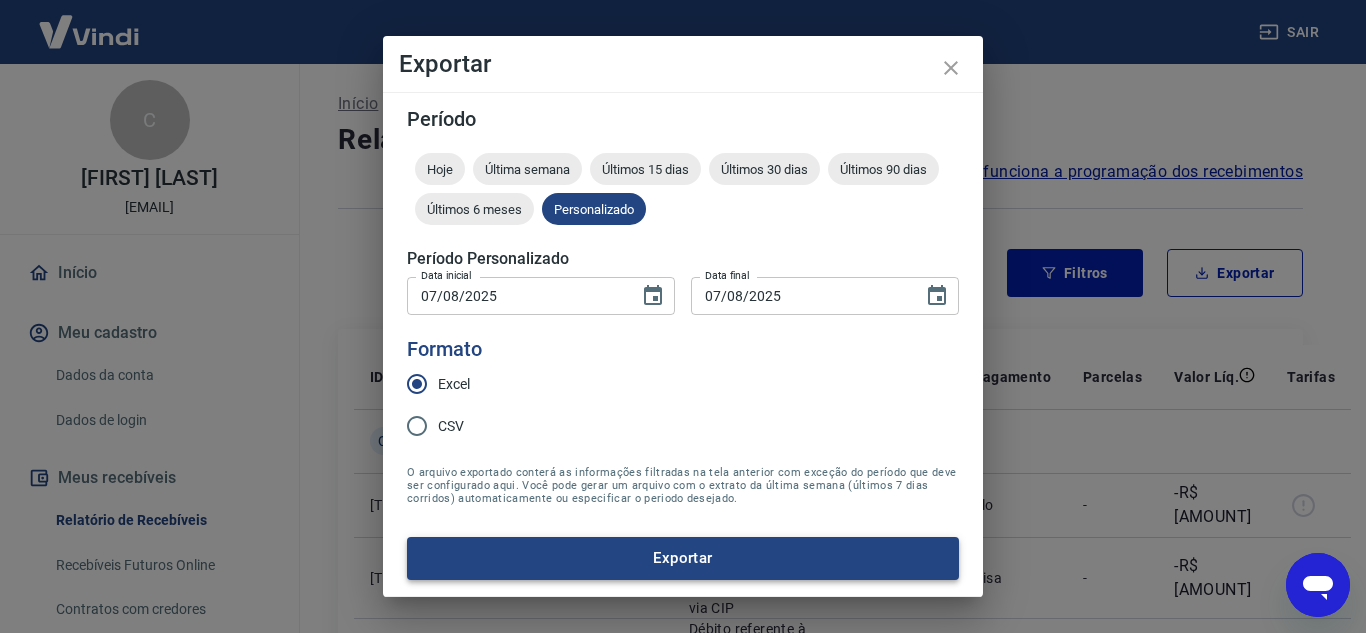 click on "Exportar" at bounding box center (683, 558) 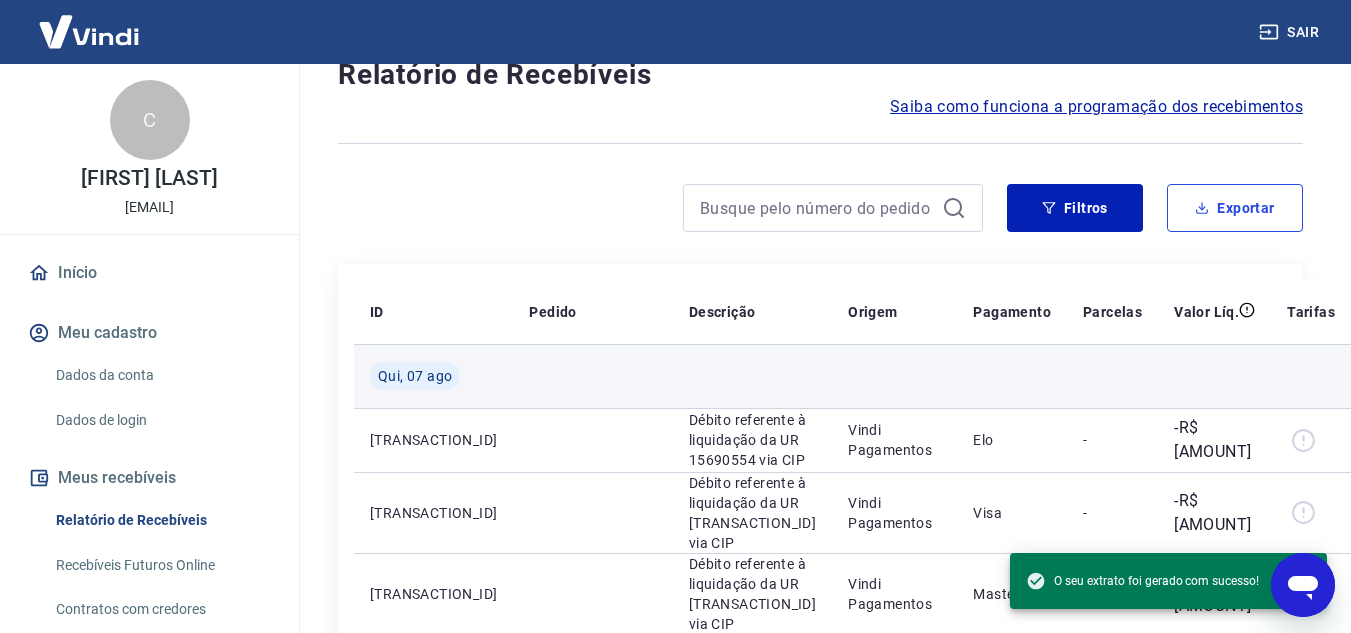 scroll, scrollTop: 100, scrollLeft: 0, axis: vertical 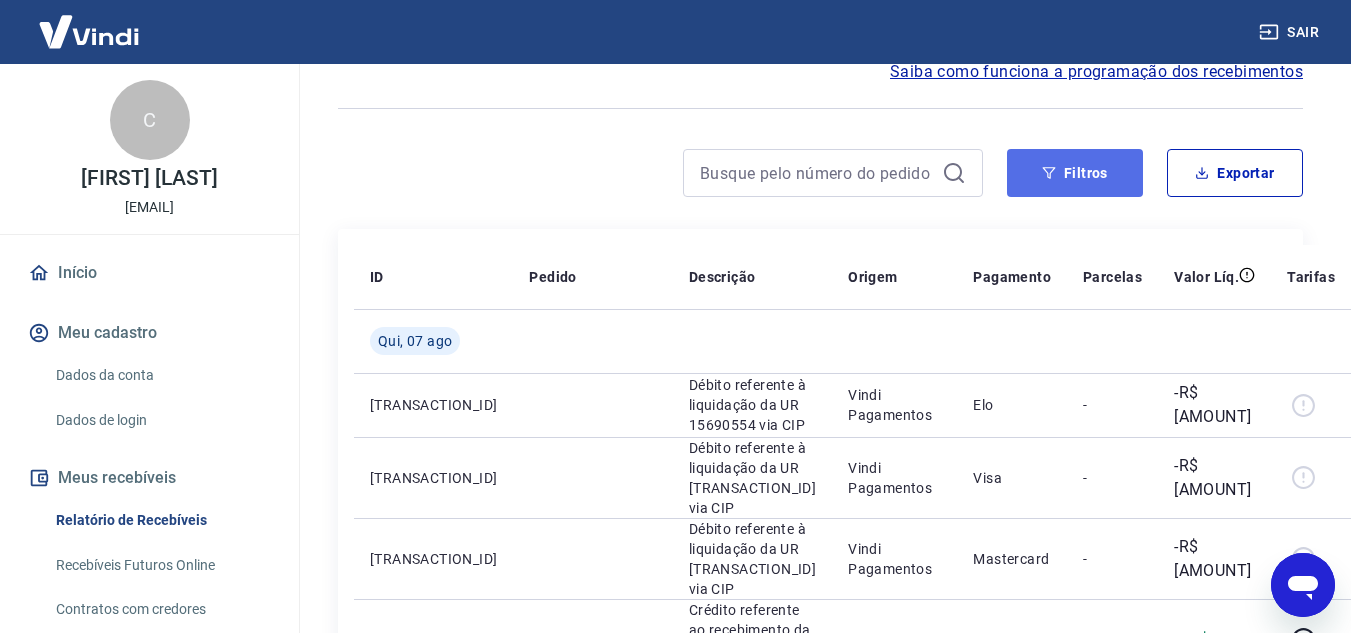 click on "Filtros" at bounding box center (1075, 173) 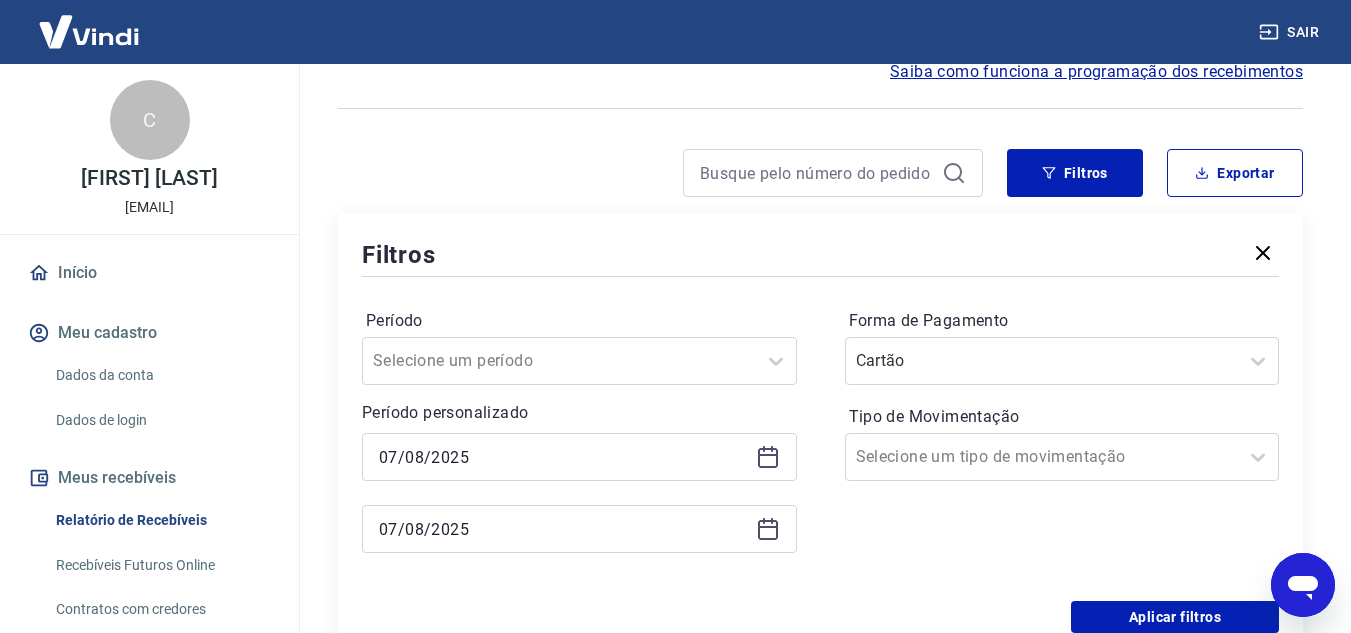 click 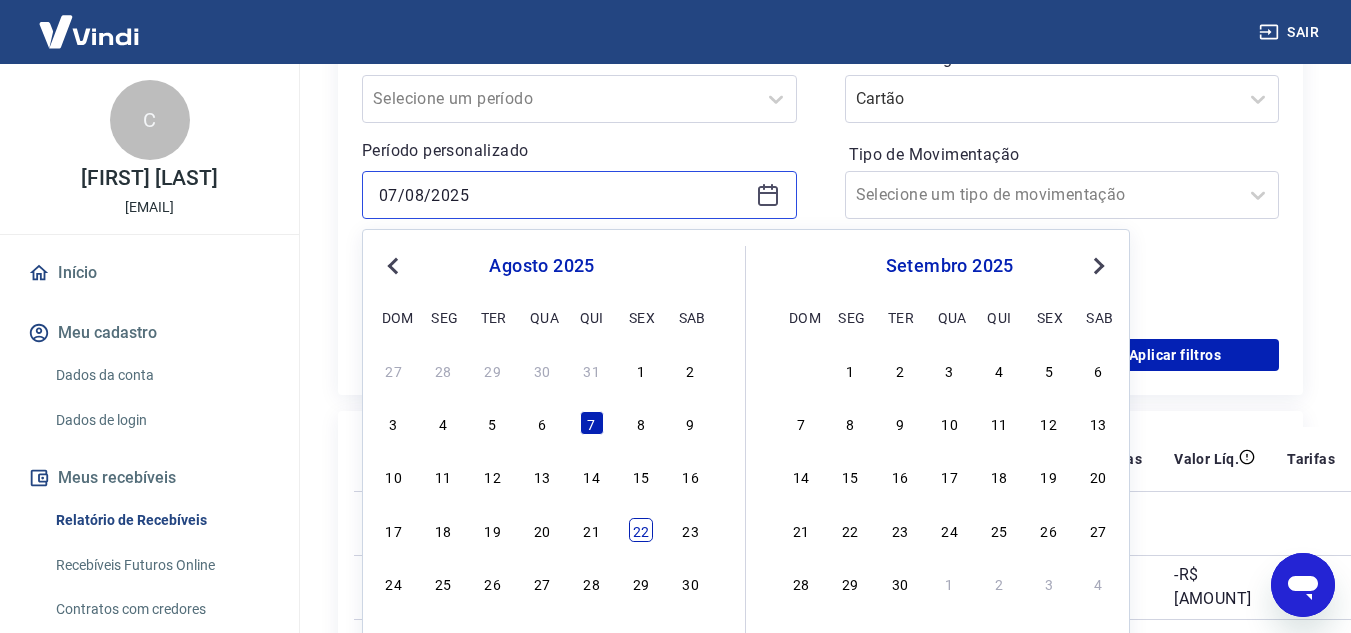 scroll, scrollTop: 400, scrollLeft: 0, axis: vertical 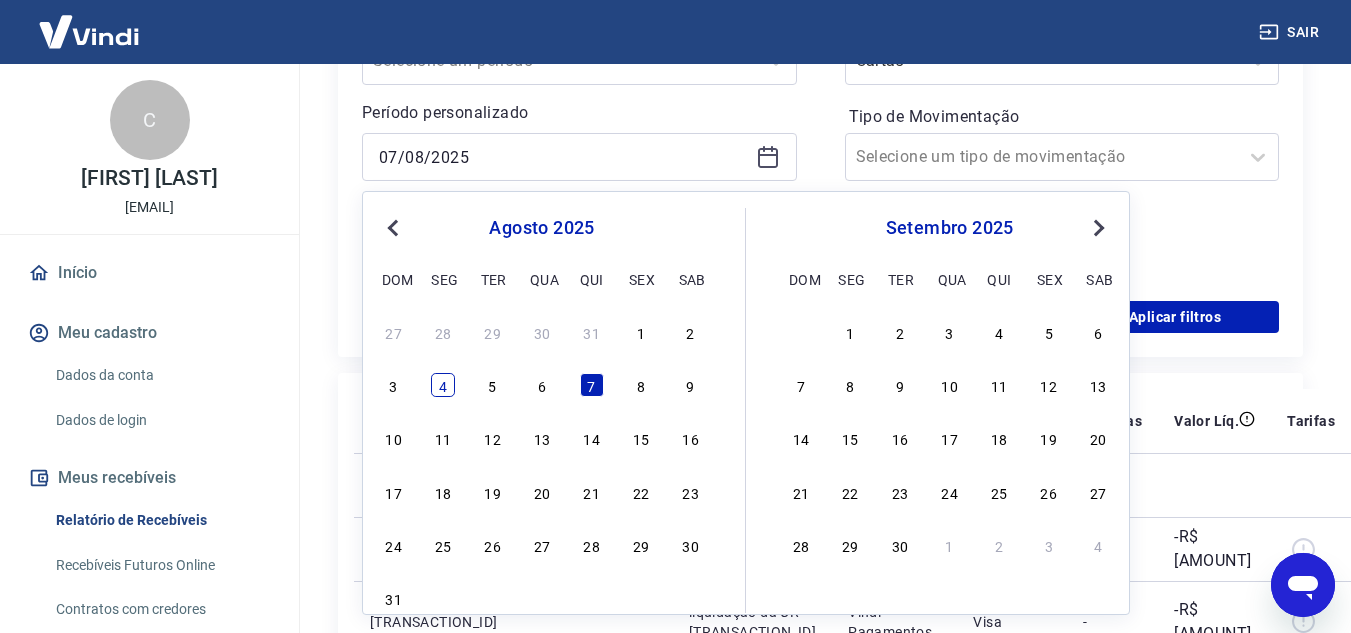 click on "4" at bounding box center [443, 385] 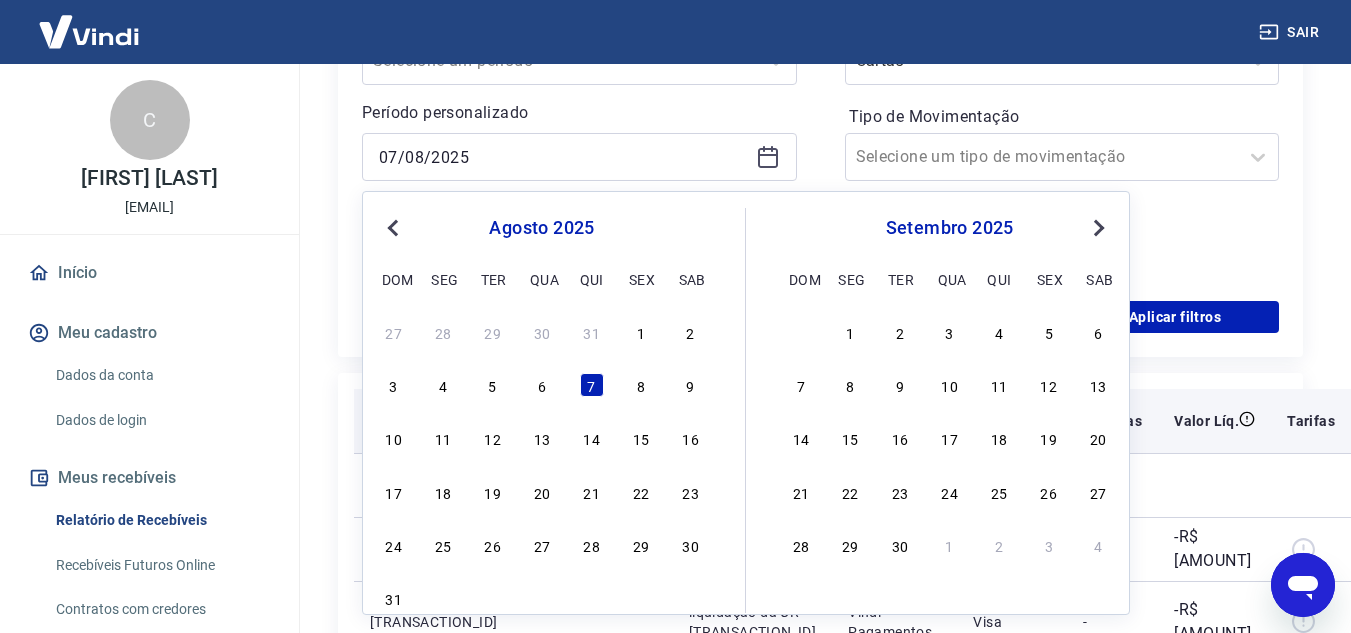 type on "04/08/2025" 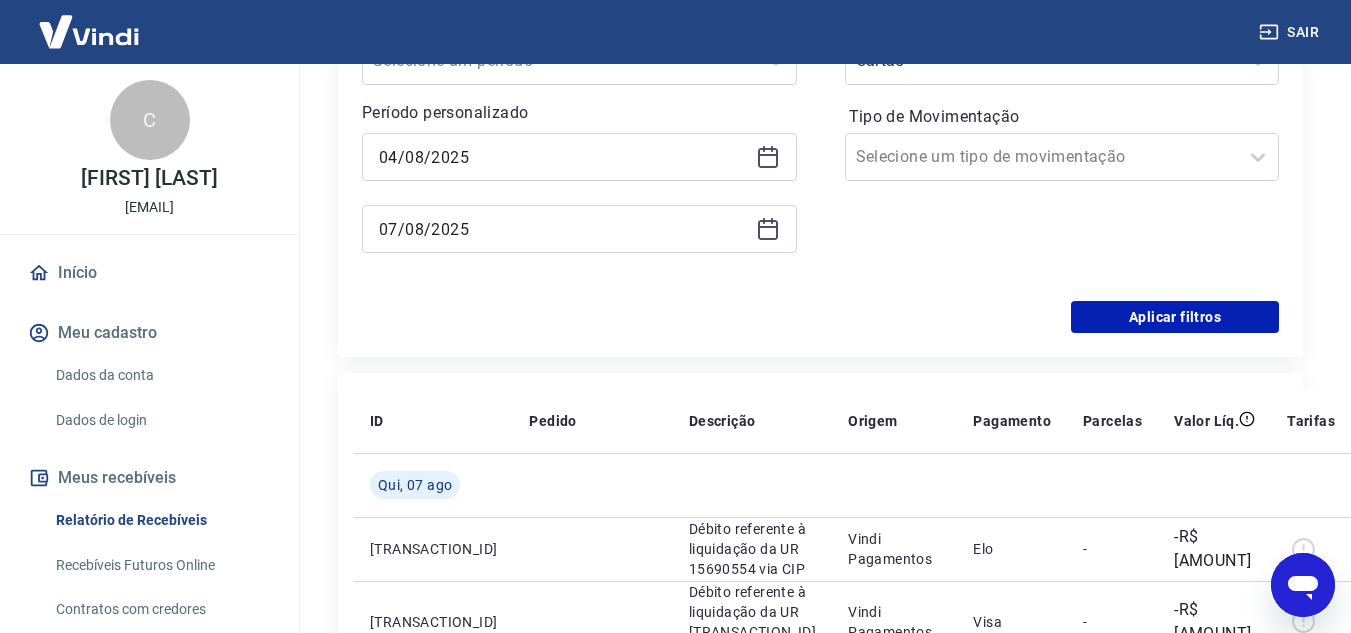 click 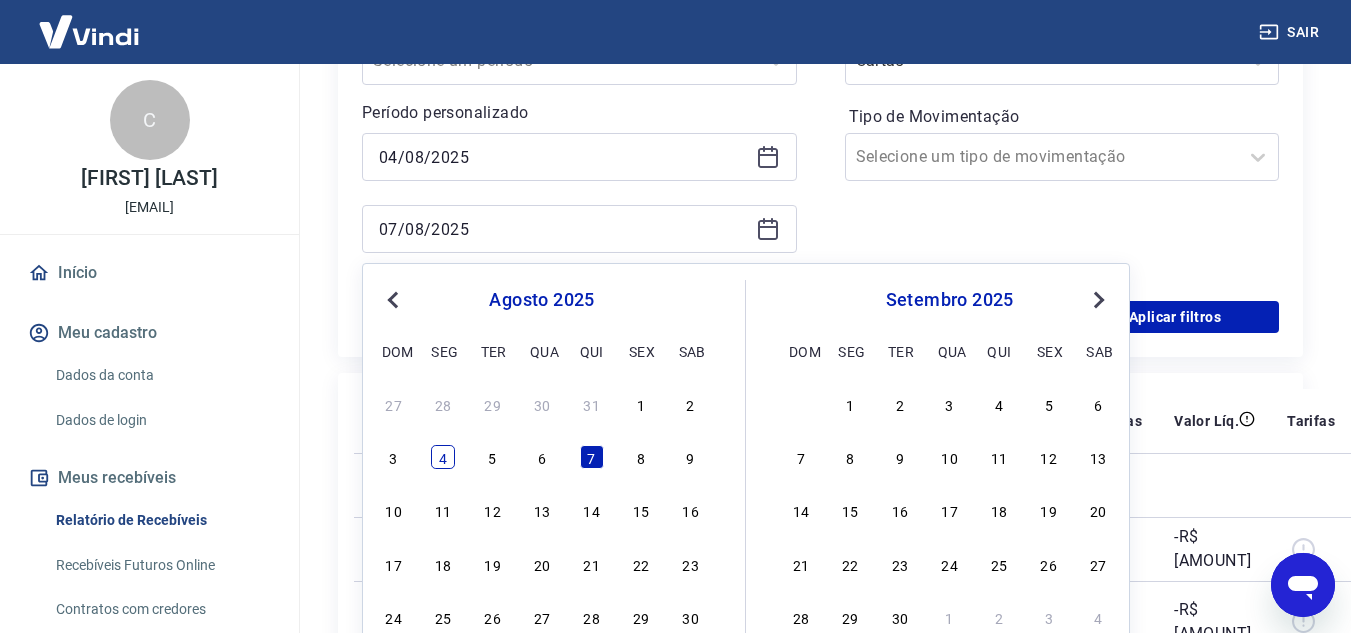 click on "4" at bounding box center [443, 457] 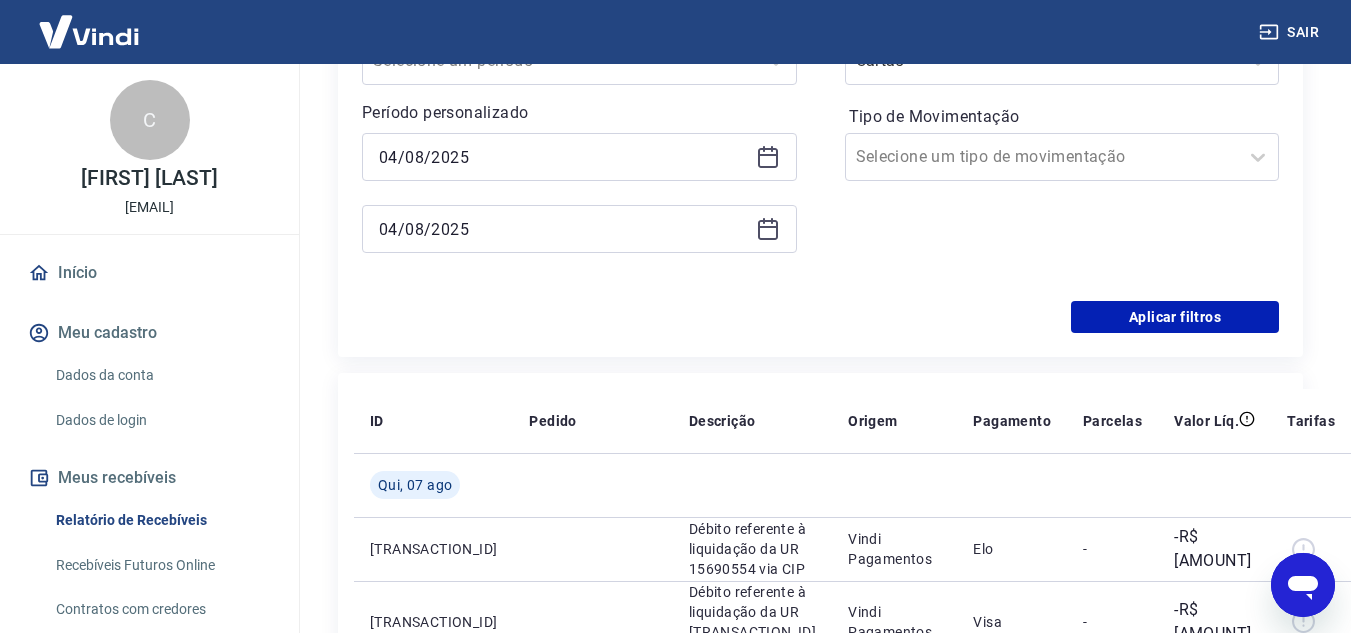 type on "04/08/2025" 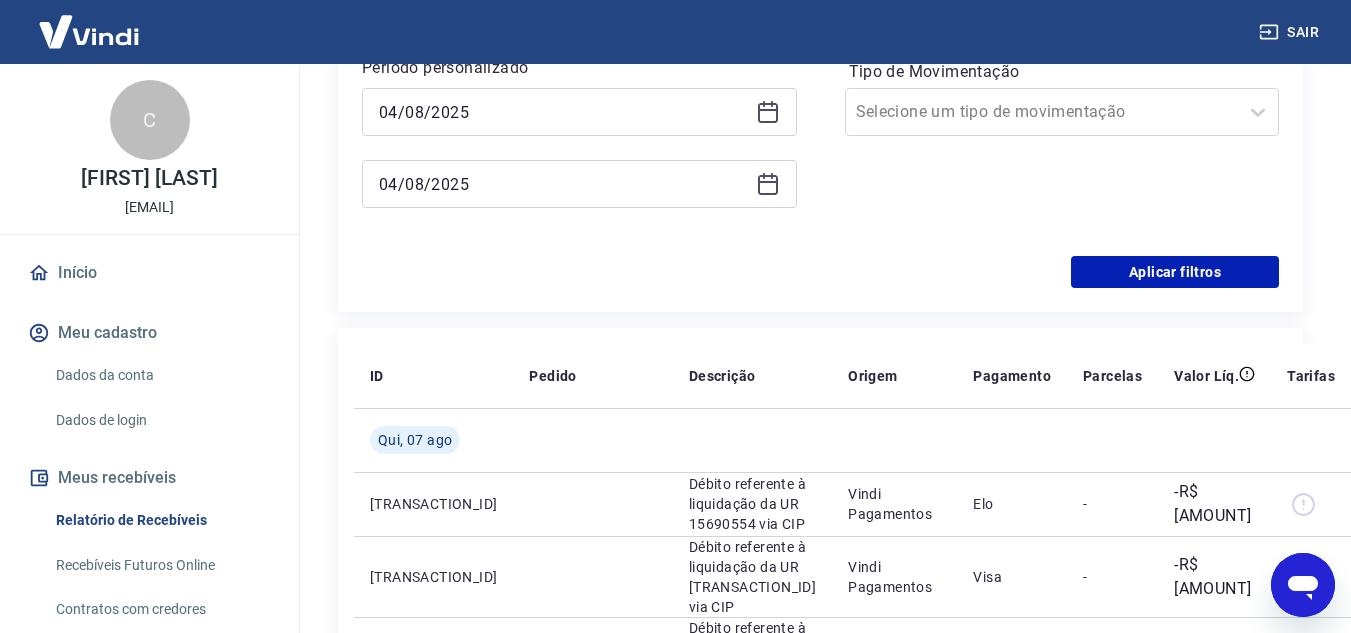 scroll, scrollTop: 293, scrollLeft: 0, axis: vertical 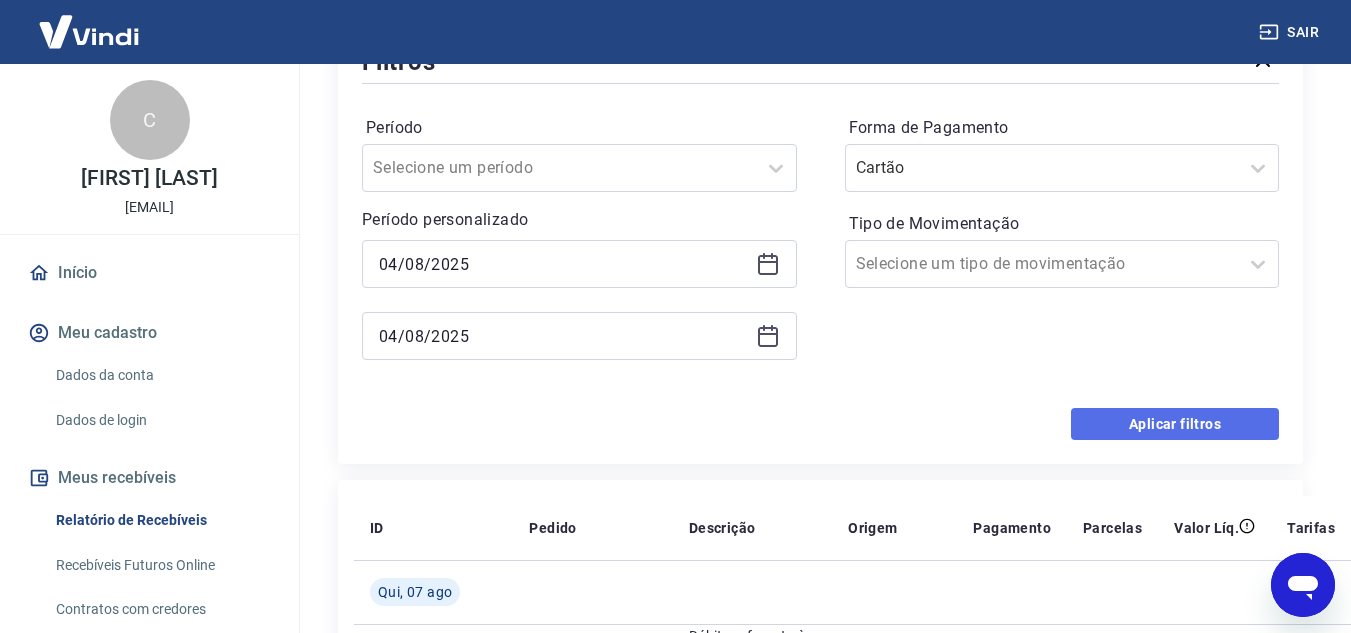 click on "Aplicar filtros" at bounding box center [1175, 424] 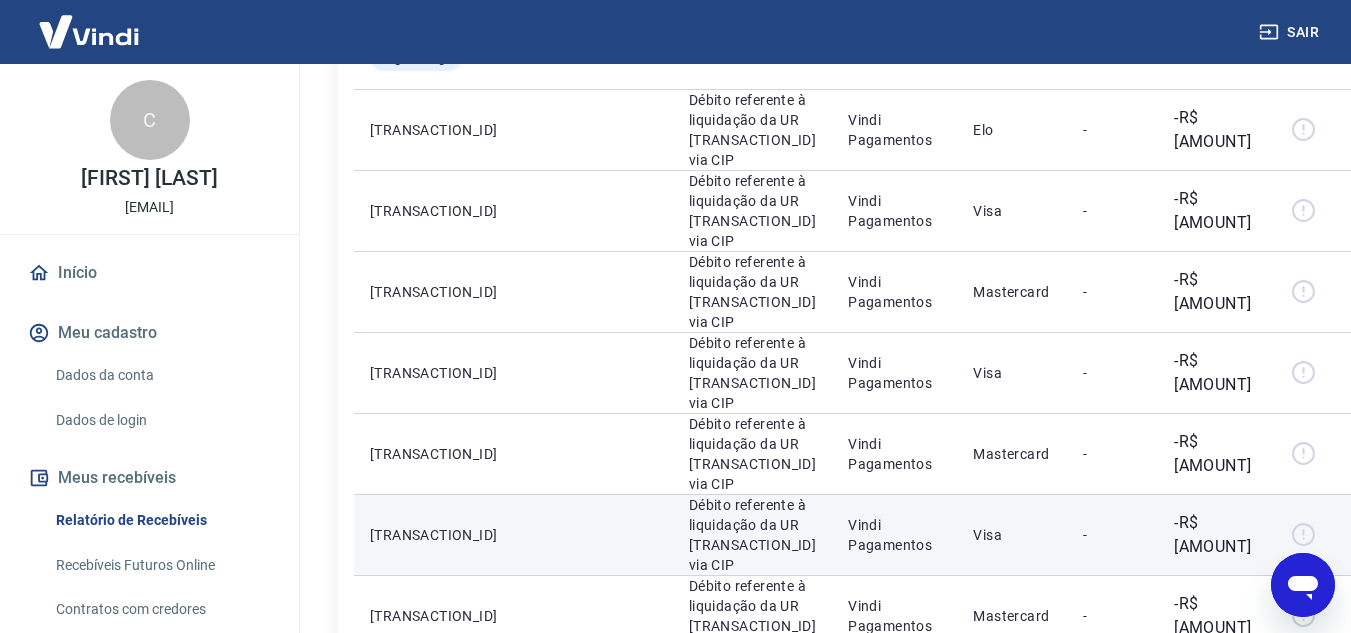 scroll, scrollTop: 500, scrollLeft: 0, axis: vertical 